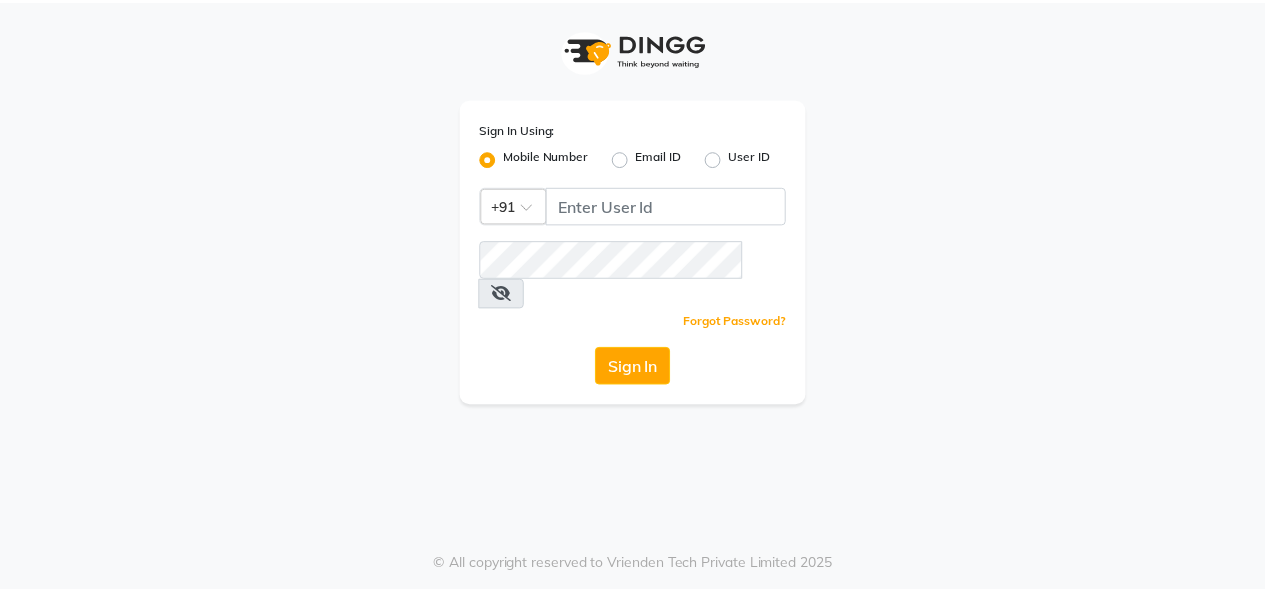 scroll, scrollTop: 0, scrollLeft: 0, axis: both 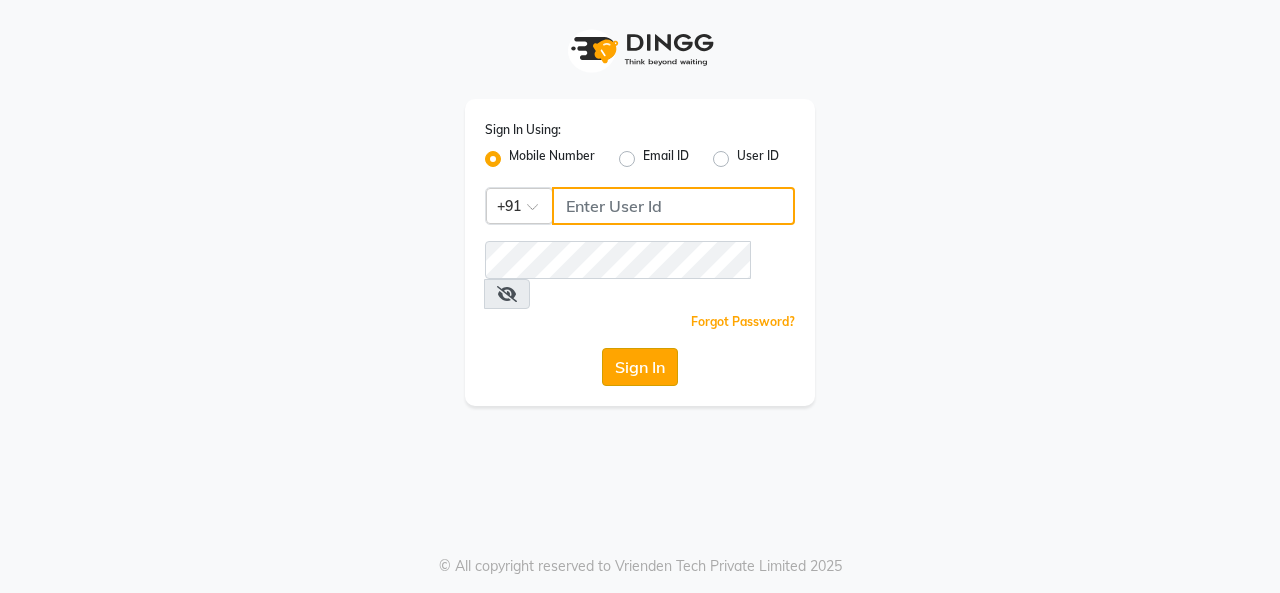 type on "9818336917" 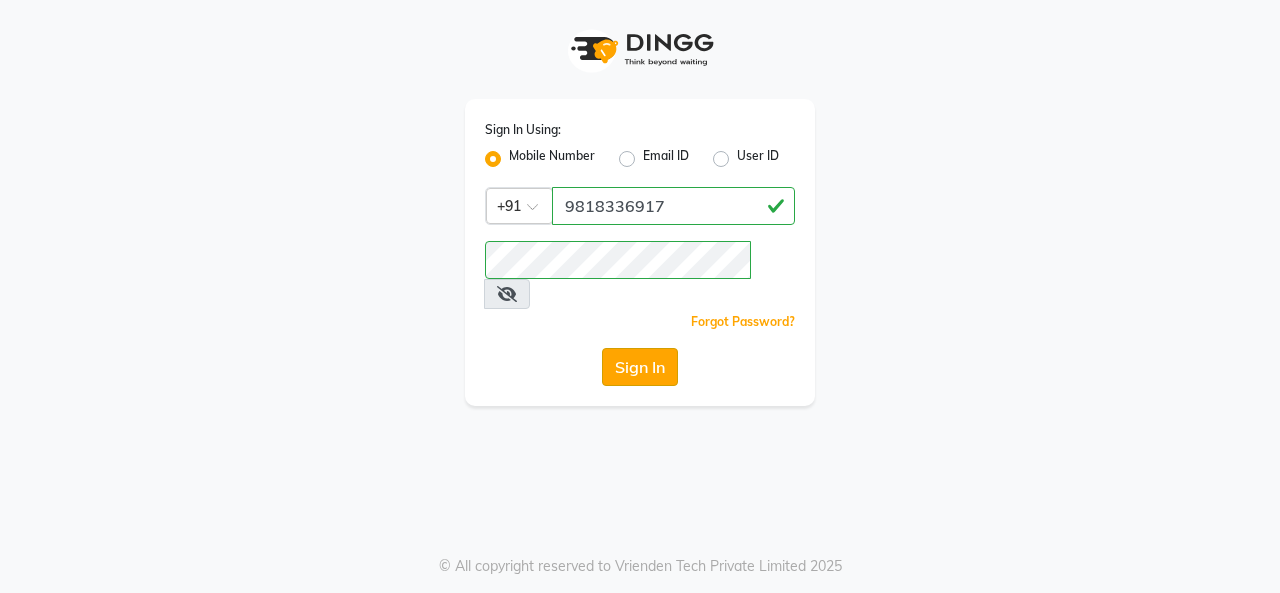 click on "Sign In" 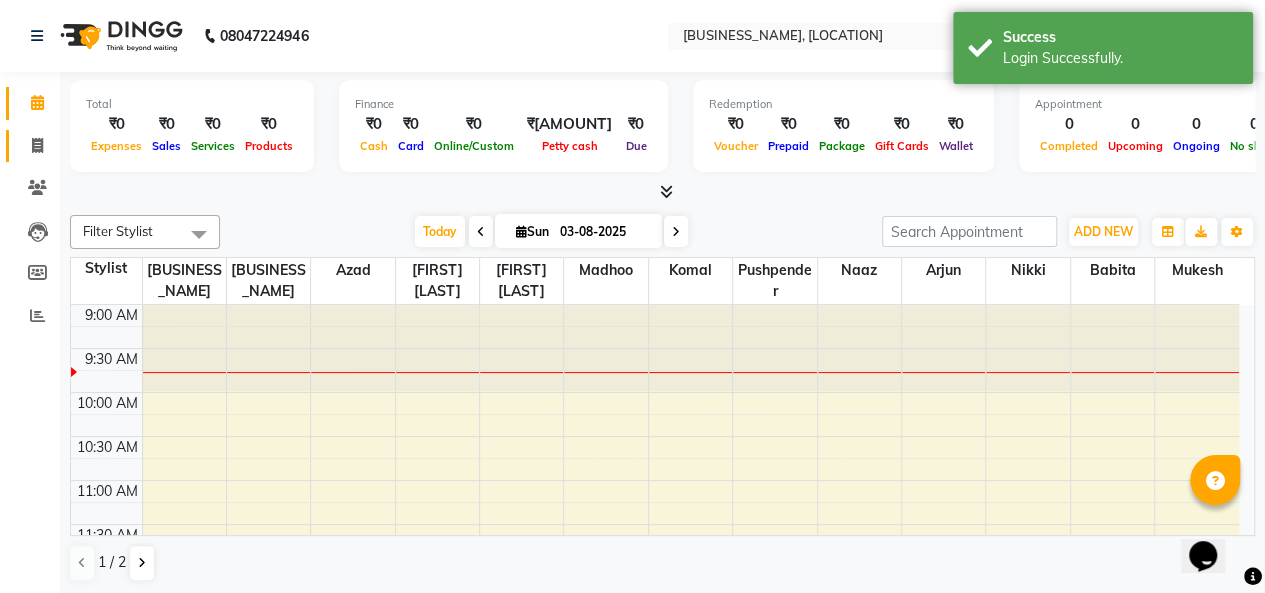 scroll, scrollTop: 0, scrollLeft: 0, axis: both 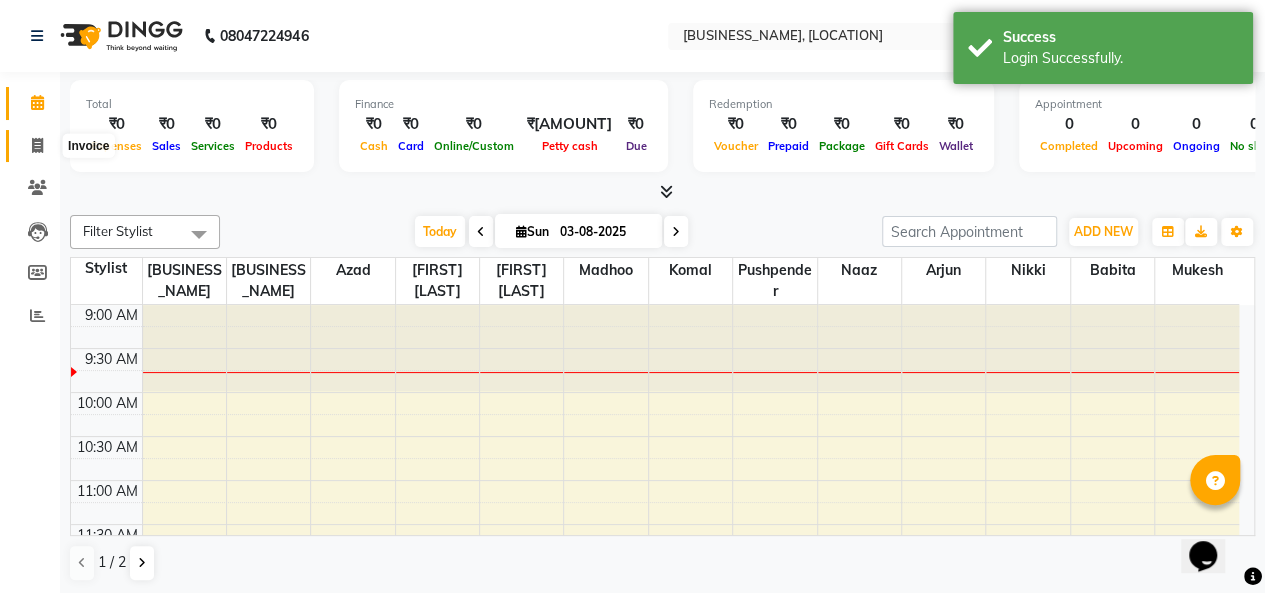 click 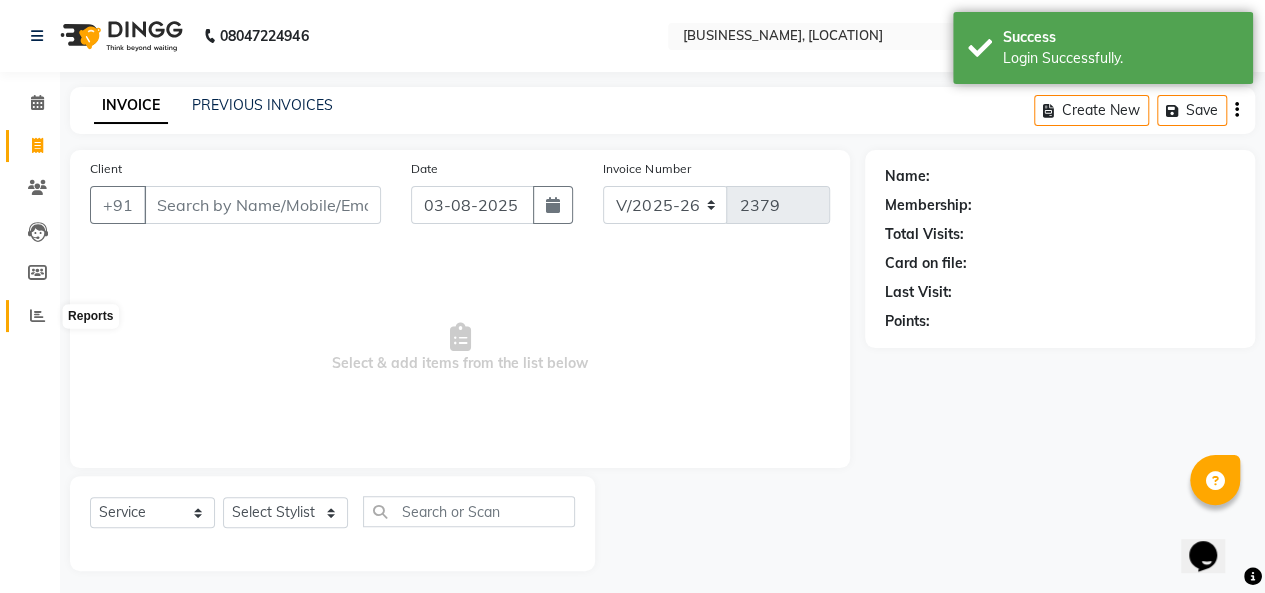 click 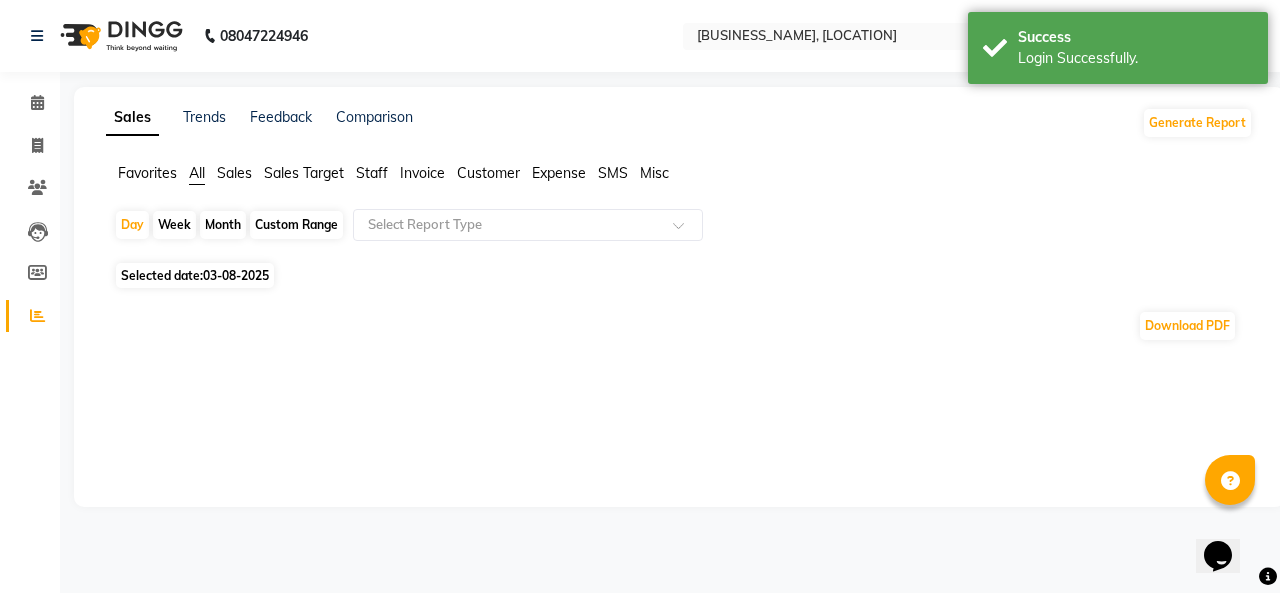 click on "Sales Trends Feedback Comparison Generate Report Favorites All Sales Sales Target Staff Invoice Customer Expense SMS Misc  Day   Week   Month   Custom Range  Select Report Type Selected date:  [DATE]  Download PDF ★ Mark as Favorite  Choose how you'd like to save "" report to favorites  Save to Personal Favorites:   Only you can see this report in your favorites tab. Share with Organization:   Everyone in your organization can see this report in their favorites tab.  Save to Favorites" 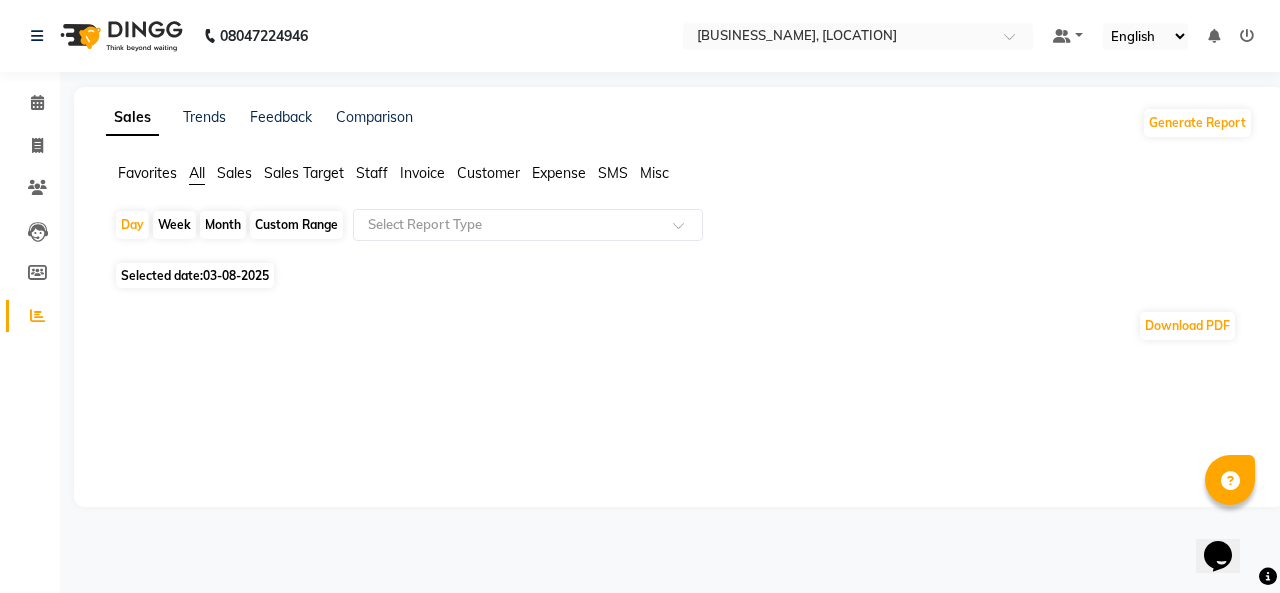 click on "Month" 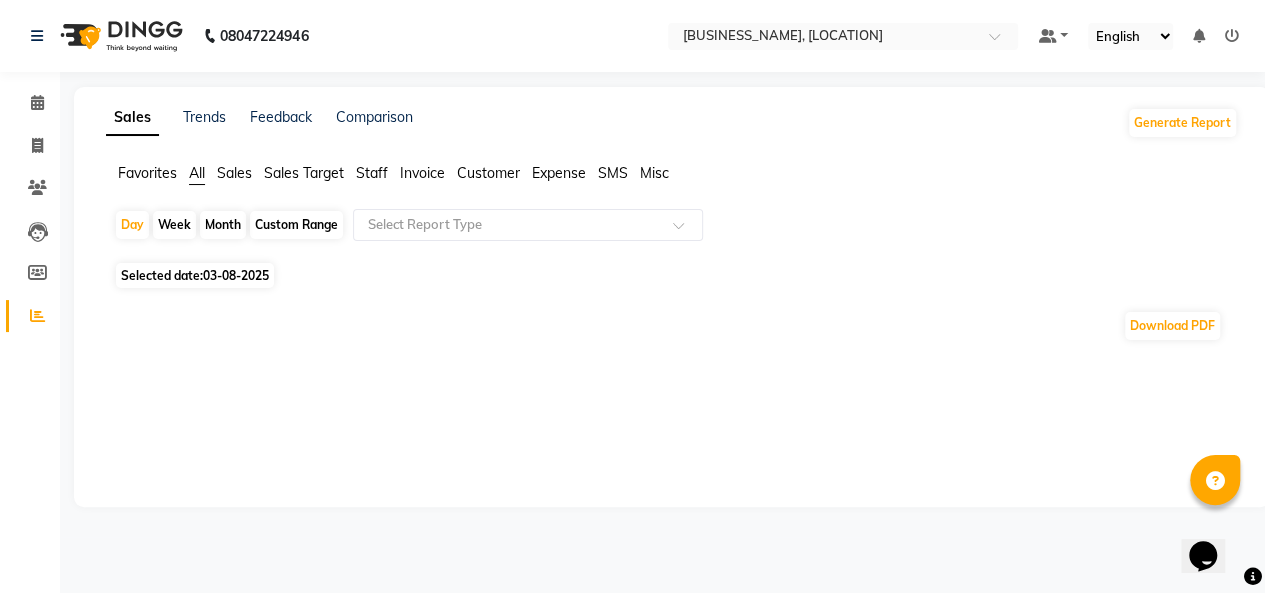select on "8" 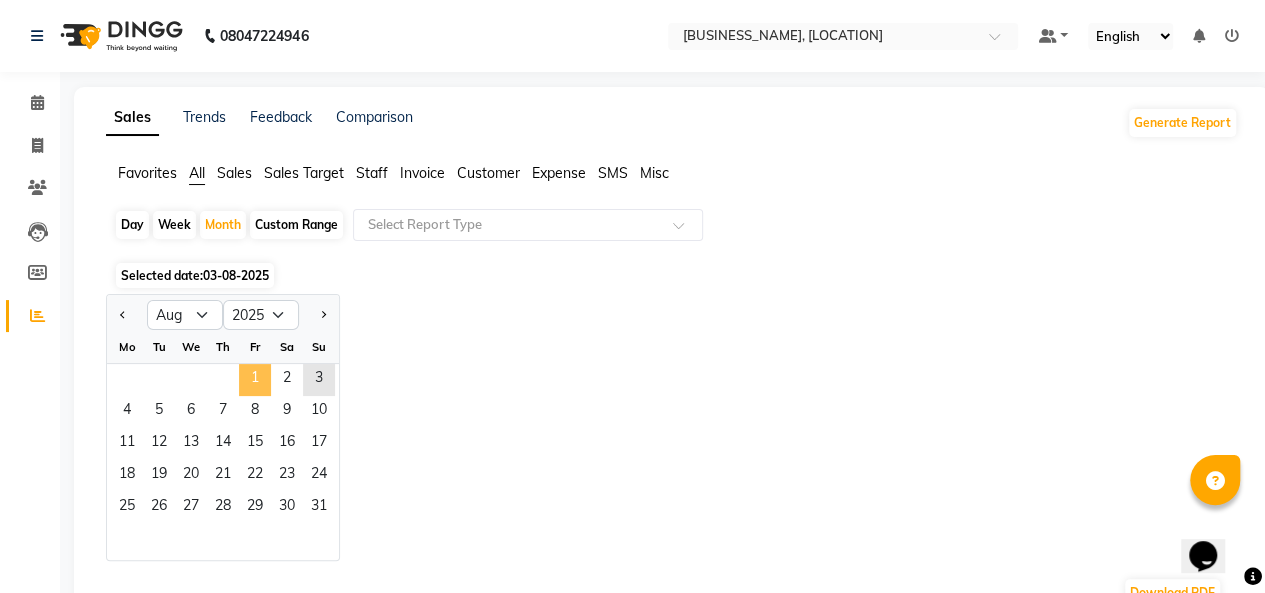 click on "1" 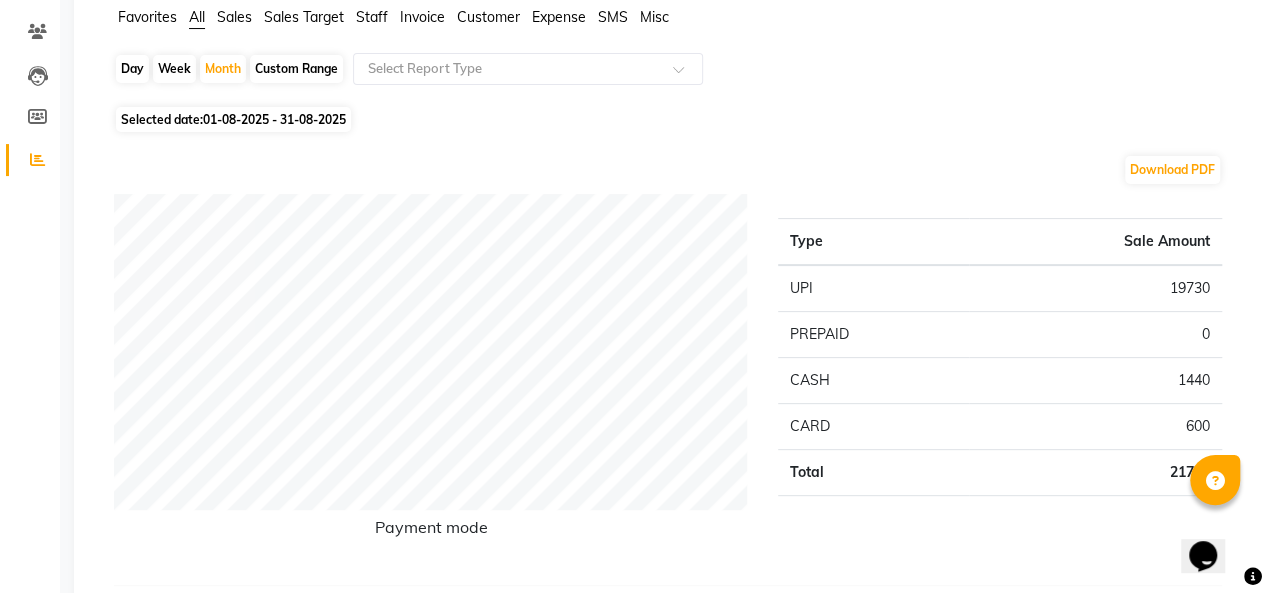 scroll, scrollTop: 0, scrollLeft: 0, axis: both 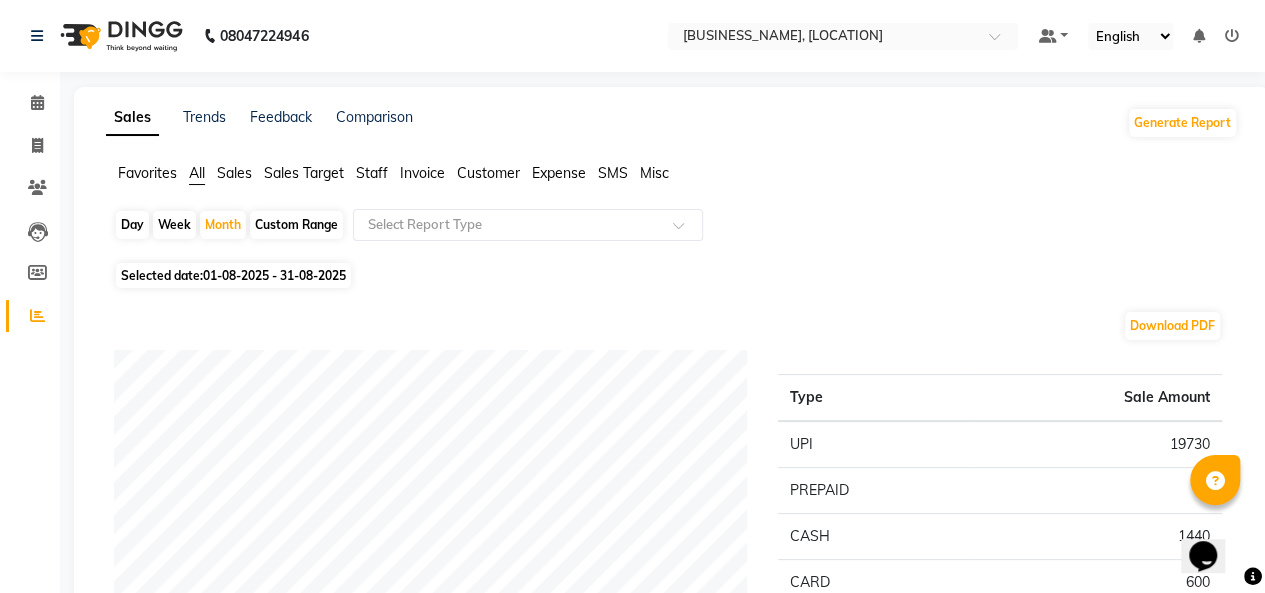 click on "01-08-2025 - 31-08-2025" 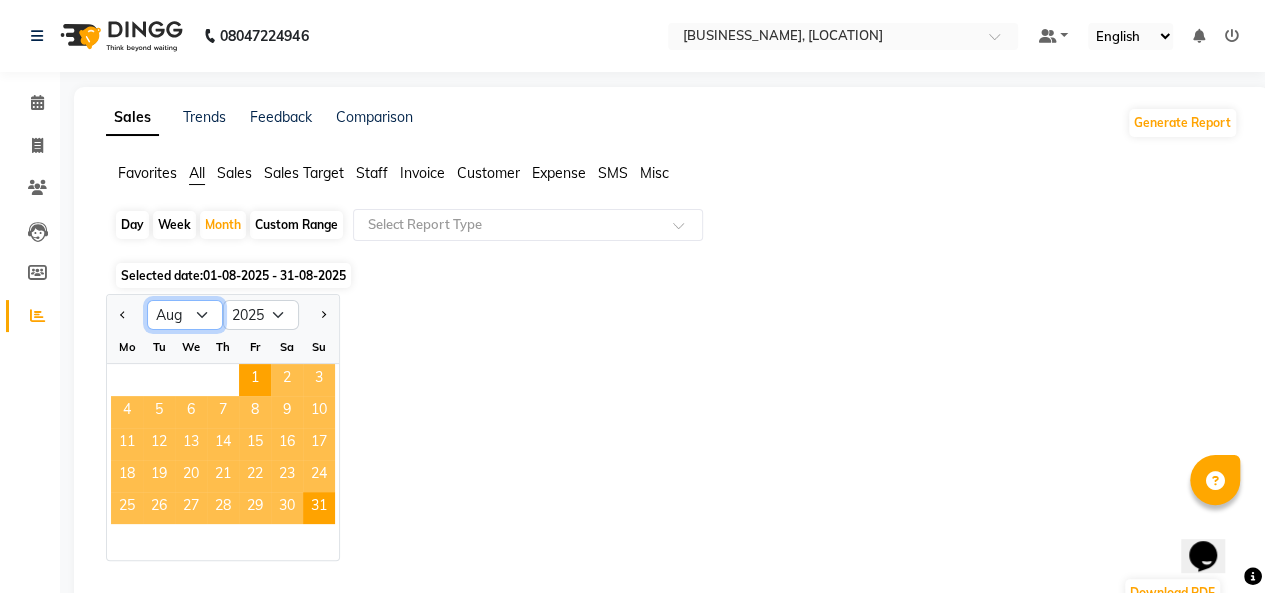click on "Jan Feb Mar Apr May Jun Jul Aug Sep Oct Nov Dec" 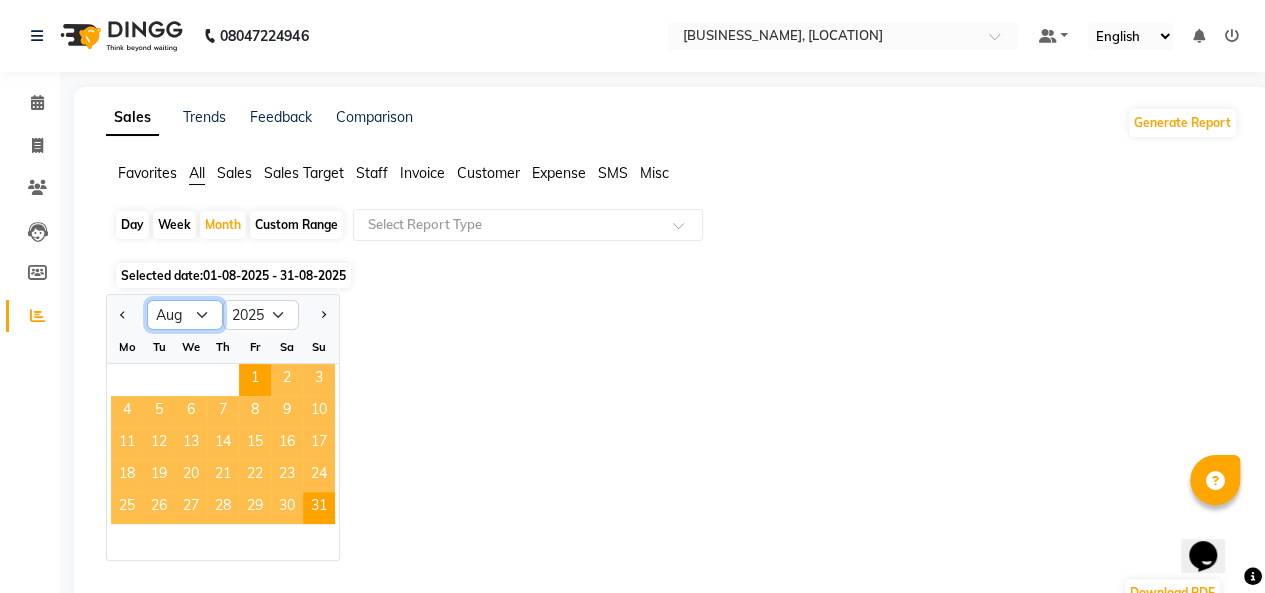 select on "7" 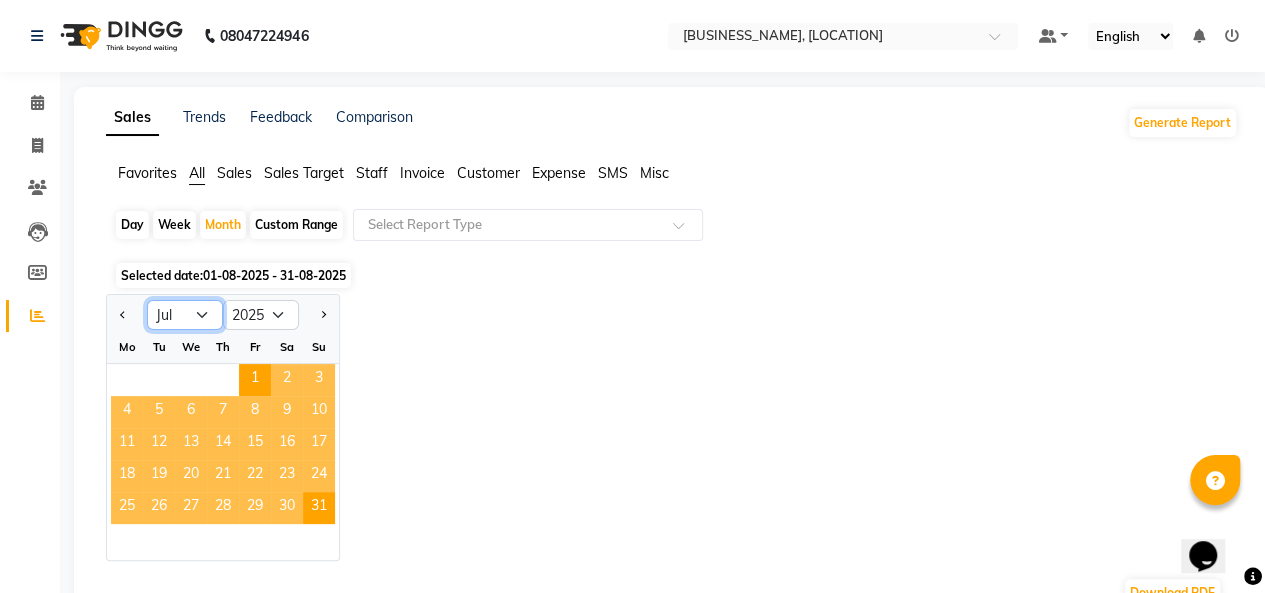 click on "Jan Feb Mar Apr May Jun Jul Aug Sep Oct Nov Dec" 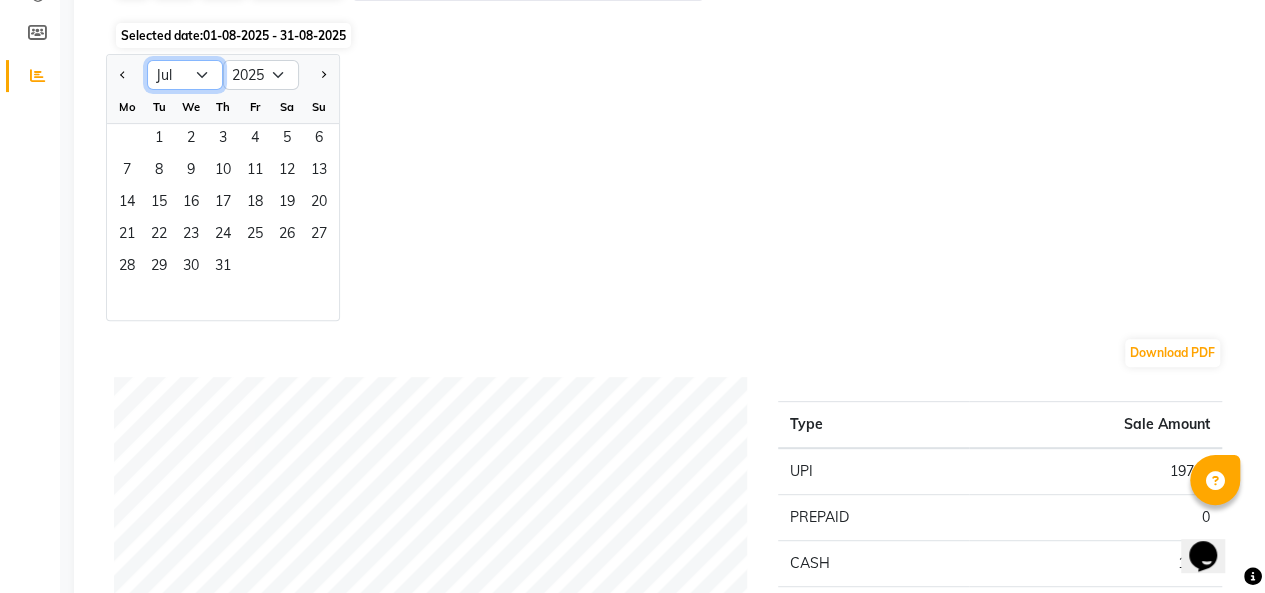 scroll, scrollTop: 0, scrollLeft: 0, axis: both 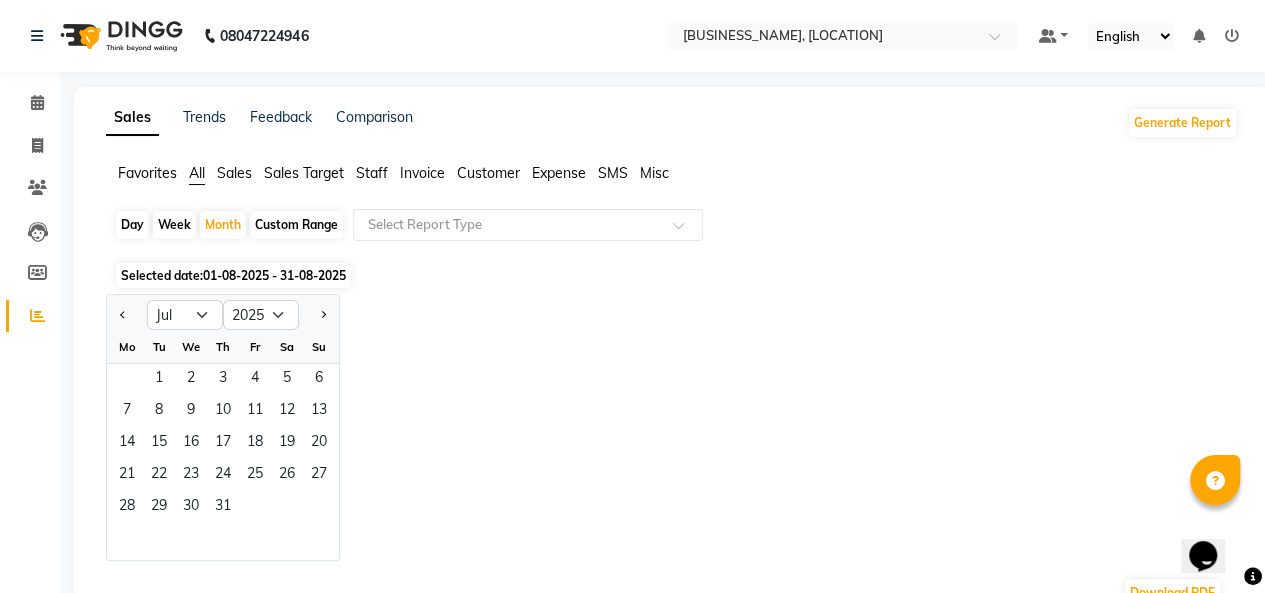click on "Week" 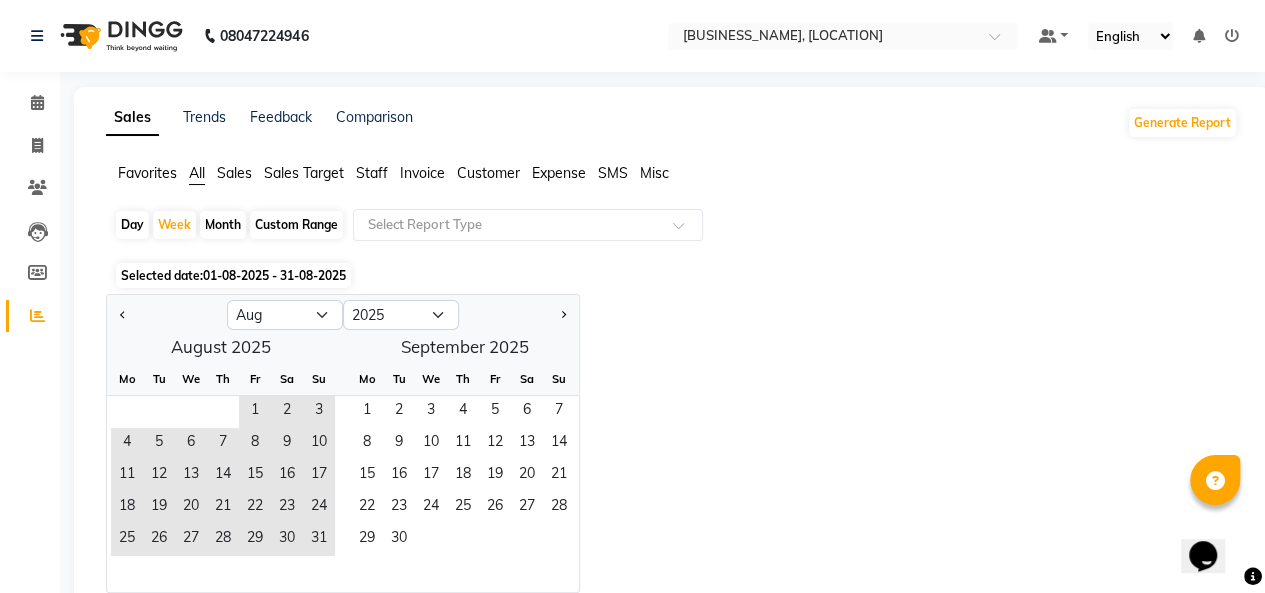 click on "Month" 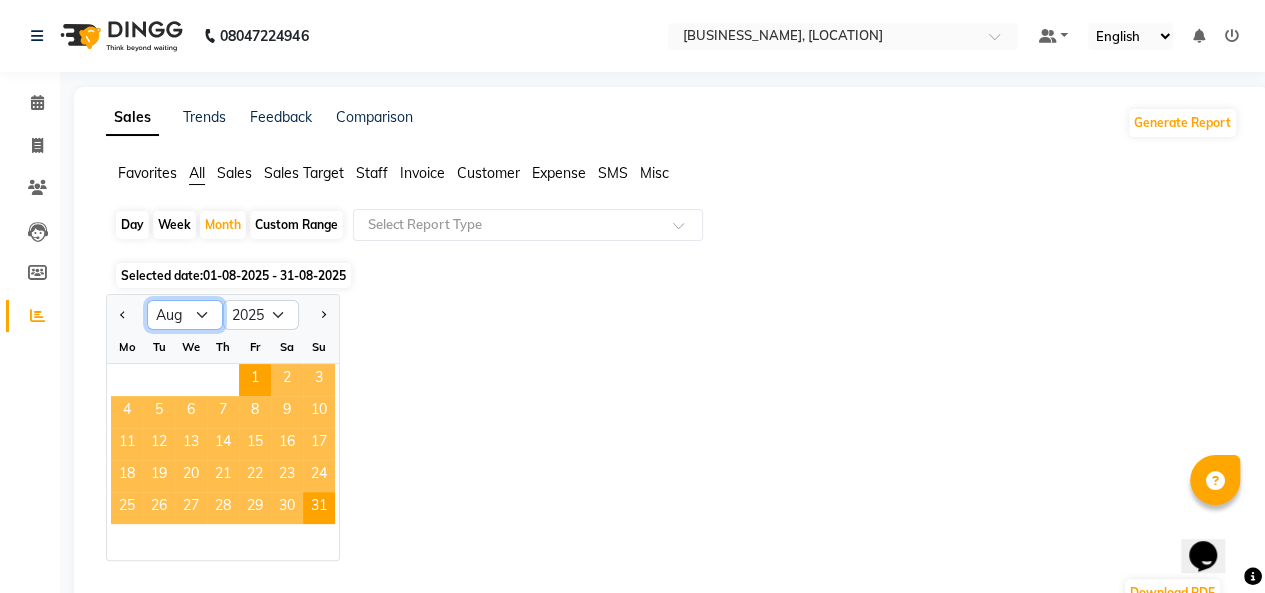 click on "Jan Feb Mar Apr May Jun Jul Aug Sep Oct Nov Dec" 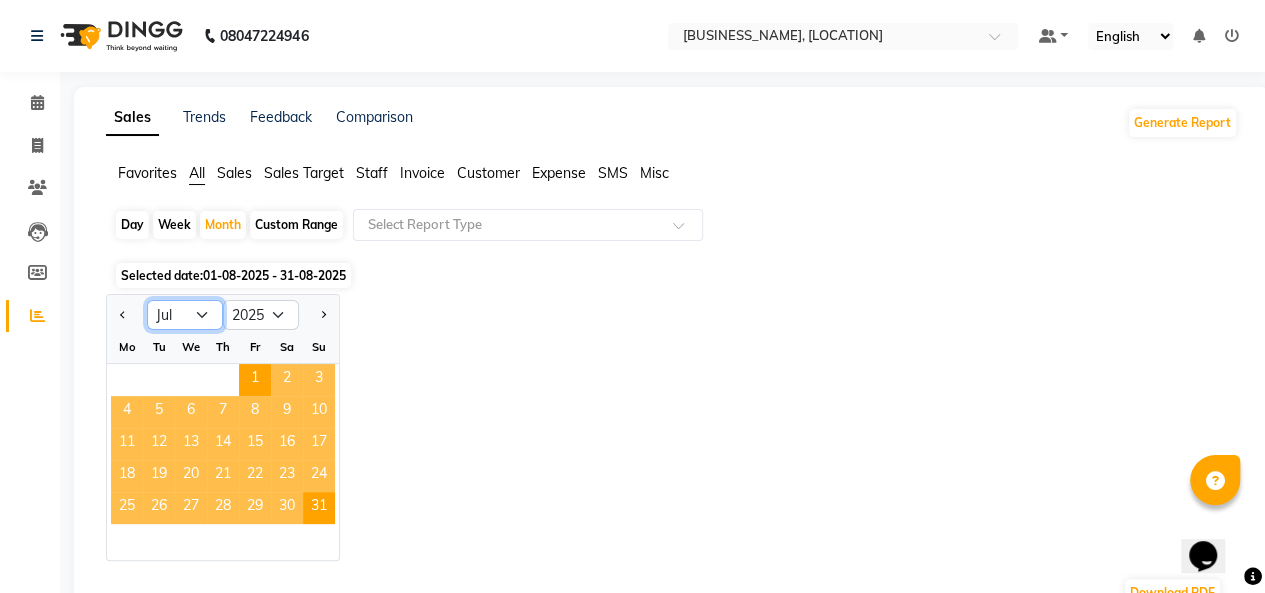 click on "Jan Feb Mar Apr May Jun Jul Aug Sep Oct Nov Dec" 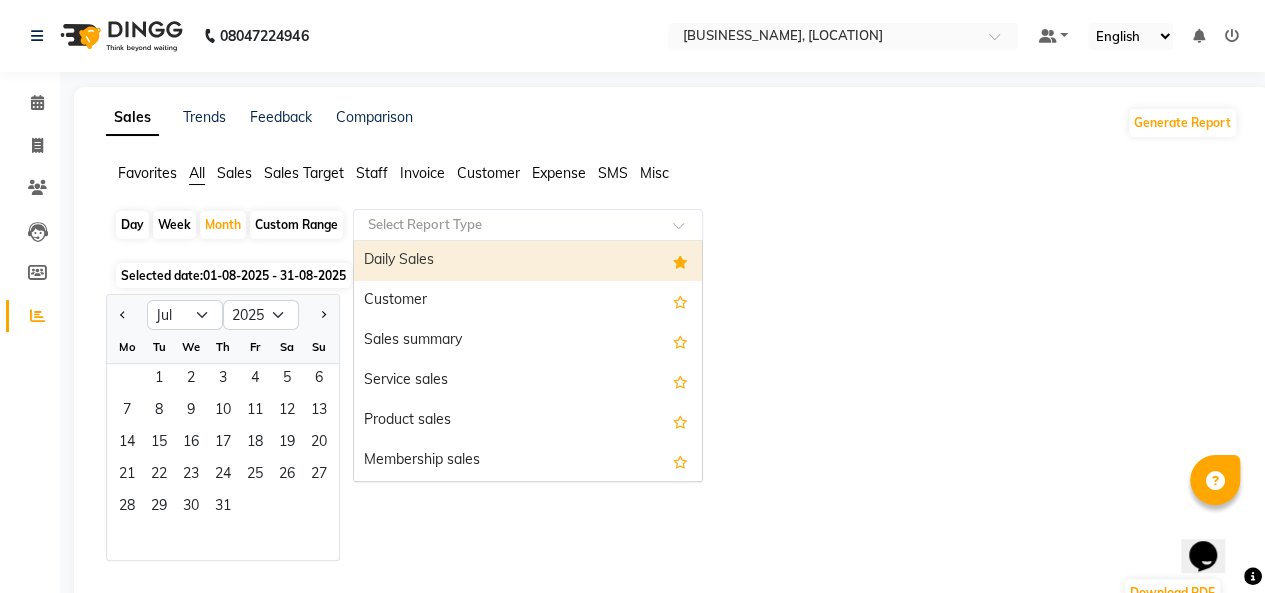 click 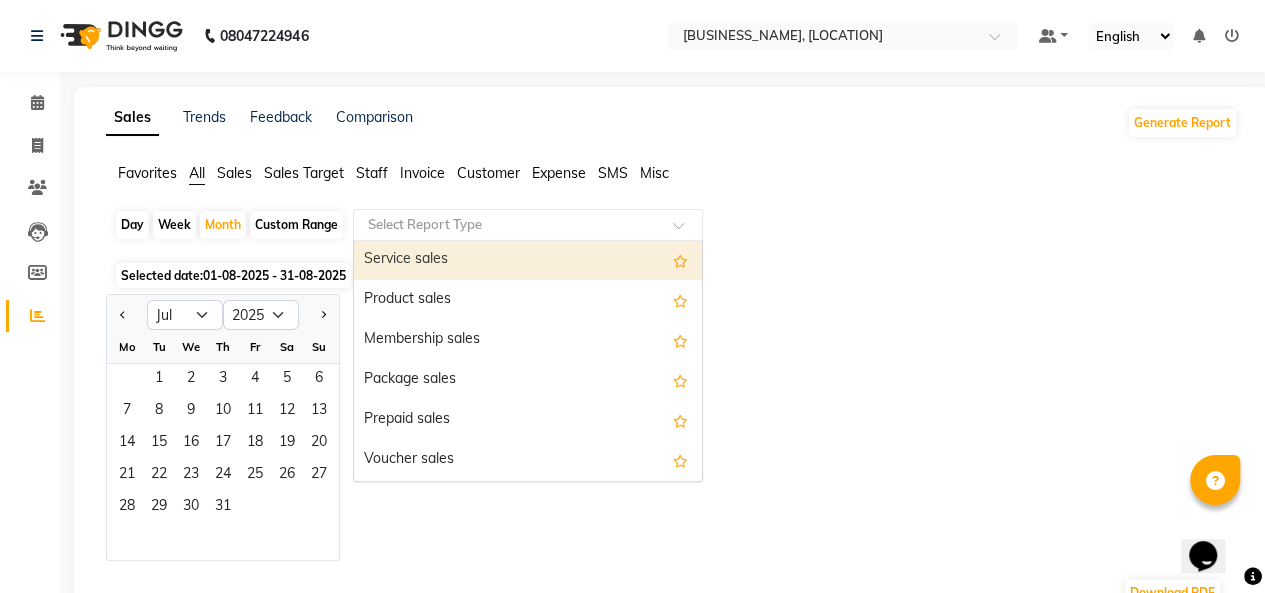 scroll, scrollTop: 122, scrollLeft: 0, axis: vertical 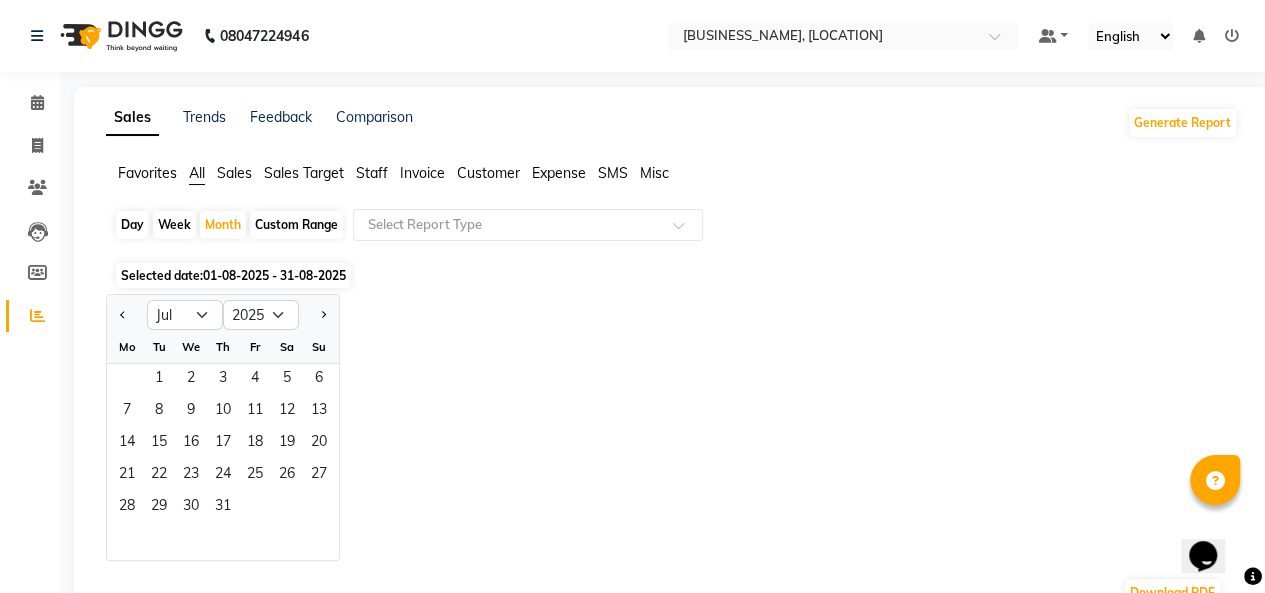 click on "Jan Feb Mar Apr May Jun Jul Aug Sep Oct Nov Dec 2015 2016 2017 2018 2019 2020 2021 2022 2023 2024 2025 2026 2027 2028 2029 2030 2031 2032 2033 2034 2035 Mo Tu We Th Fr Sa Su  1   2   3   4   5   6   7   8   9   10   11   12   13   14   15   16   17   18   19   20   21   22   23   24   25   26   27   28   29   30   31" 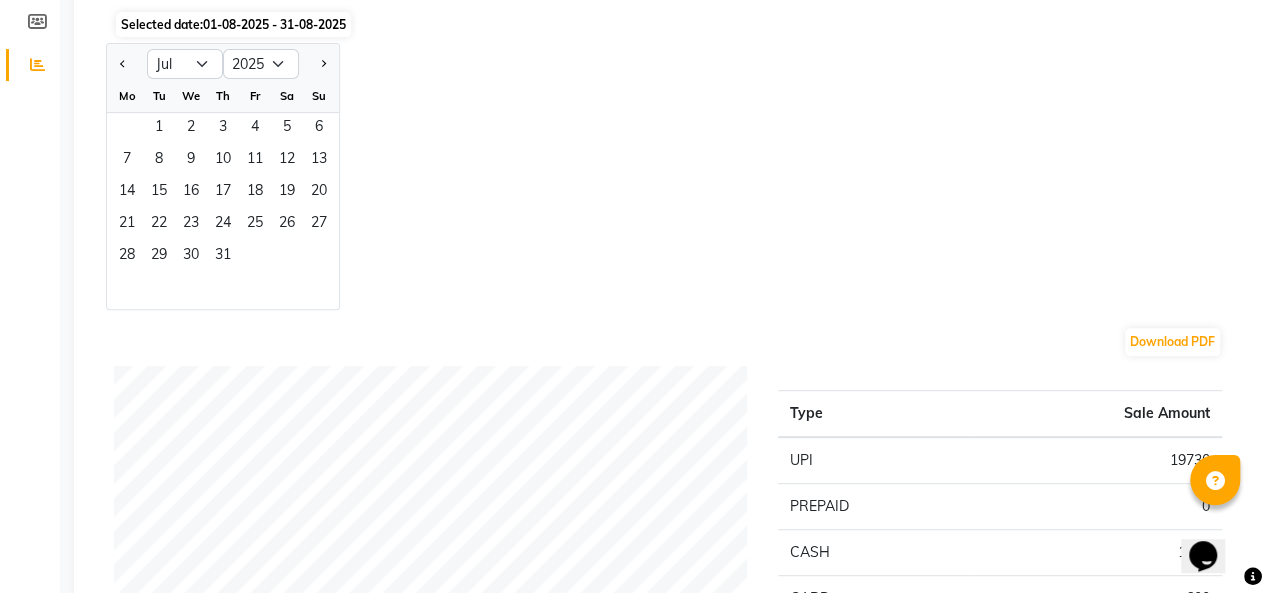 scroll, scrollTop: 0, scrollLeft: 0, axis: both 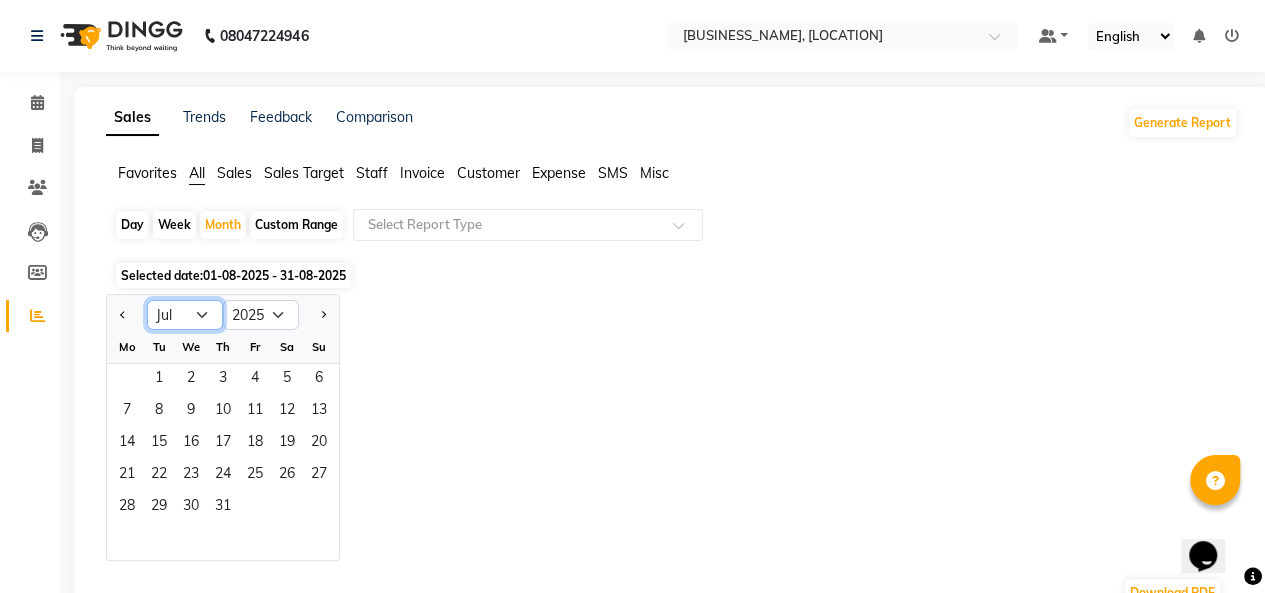 click on "Jan Feb Mar Apr May Jun Jul Aug Sep Oct Nov Dec" 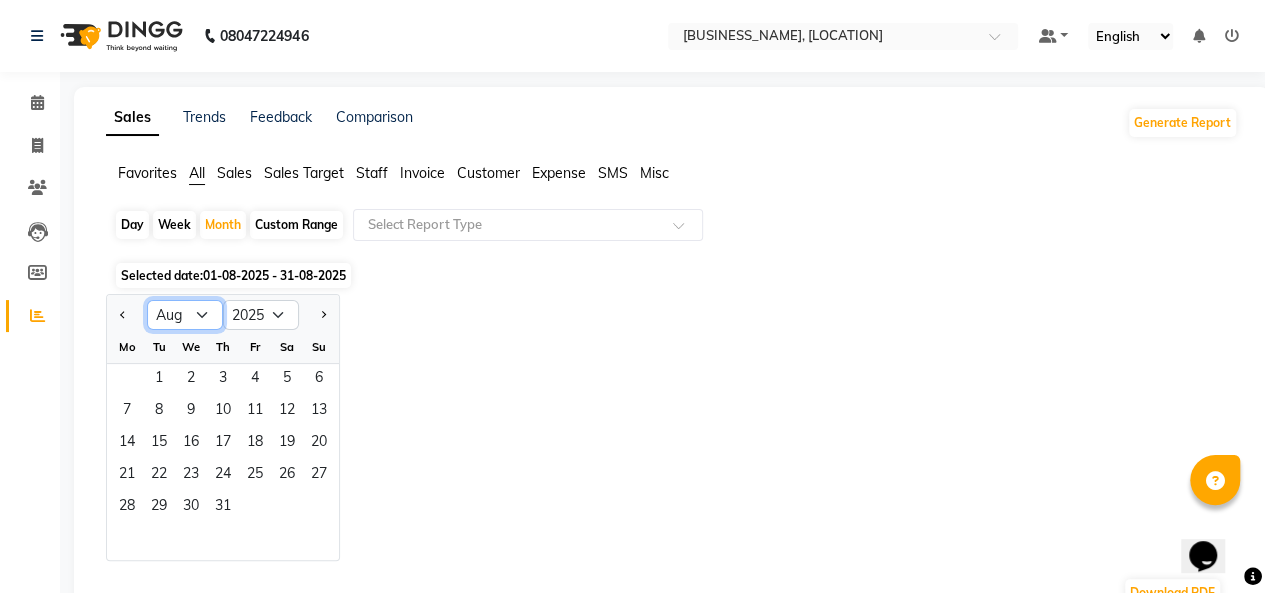 click on "Jan Feb Mar Apr May Jun Jul Aug Sep Oct Nov Dec" 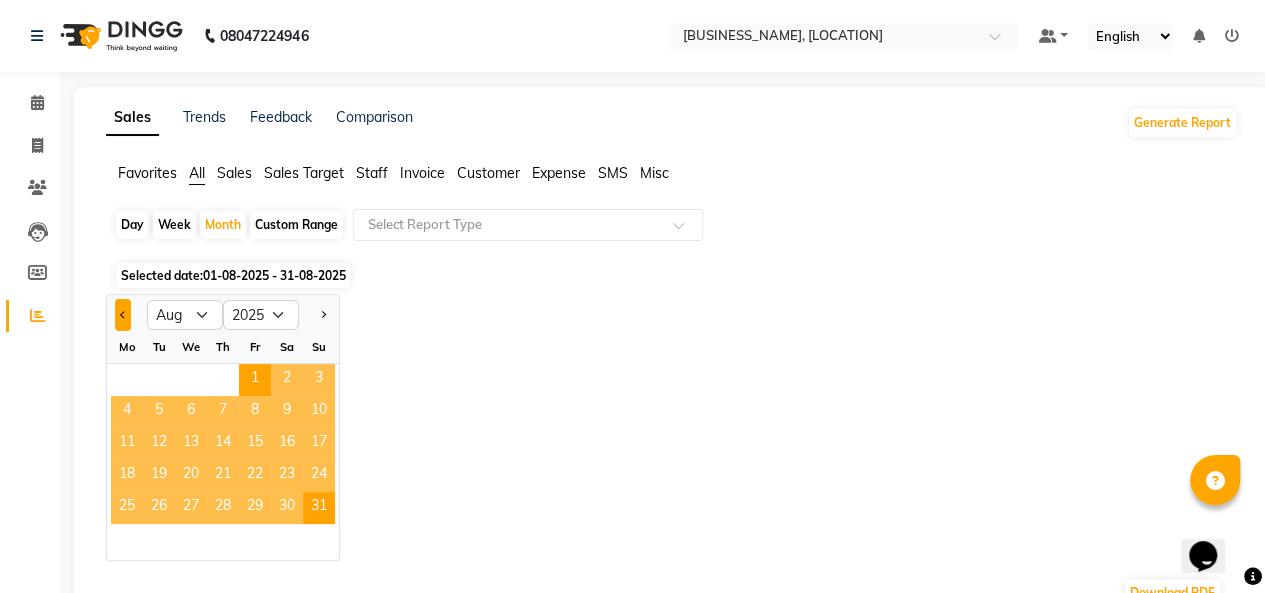 click 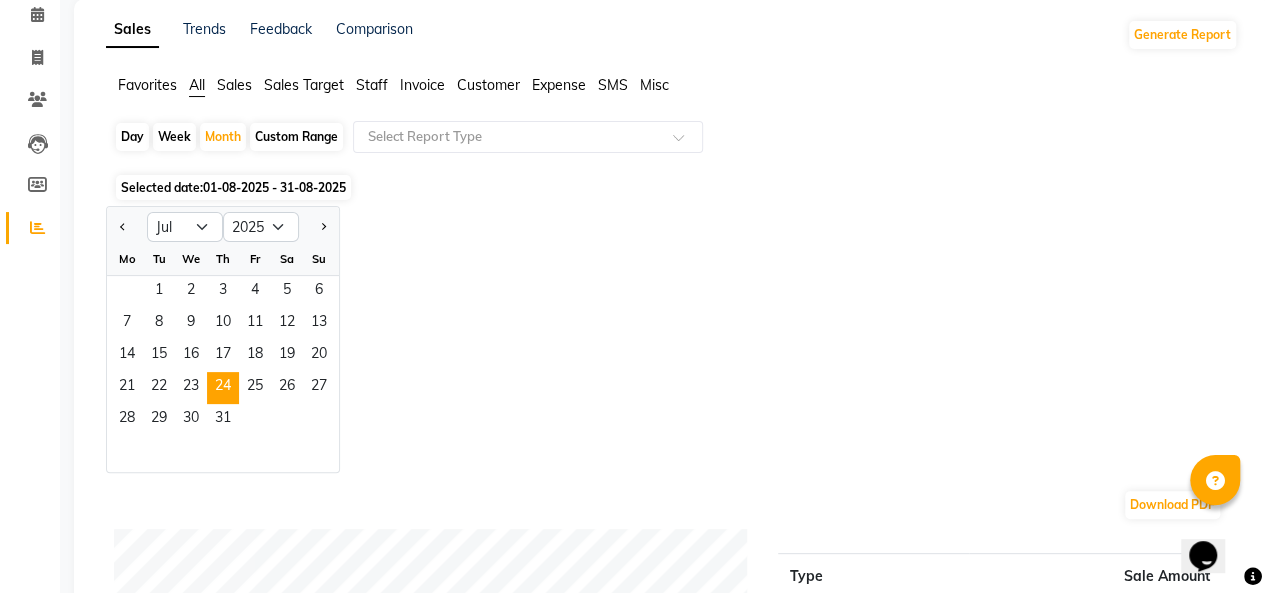 scroll, scrollTop: 51, scrollLeft: 0, axis: vertical 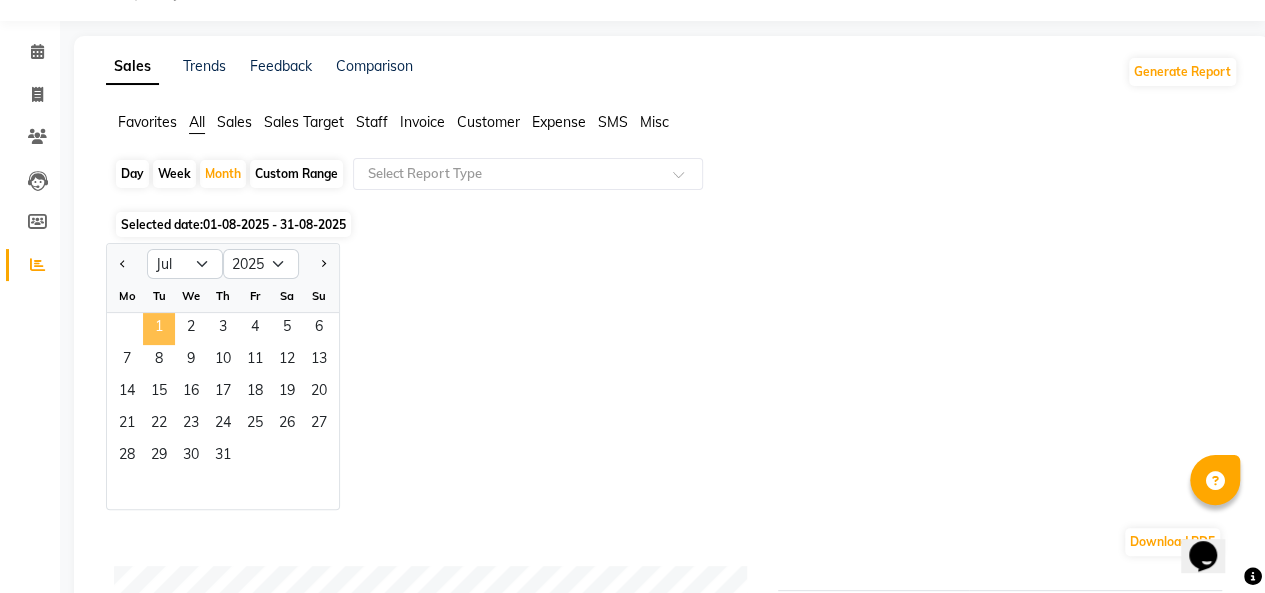 click on "1" 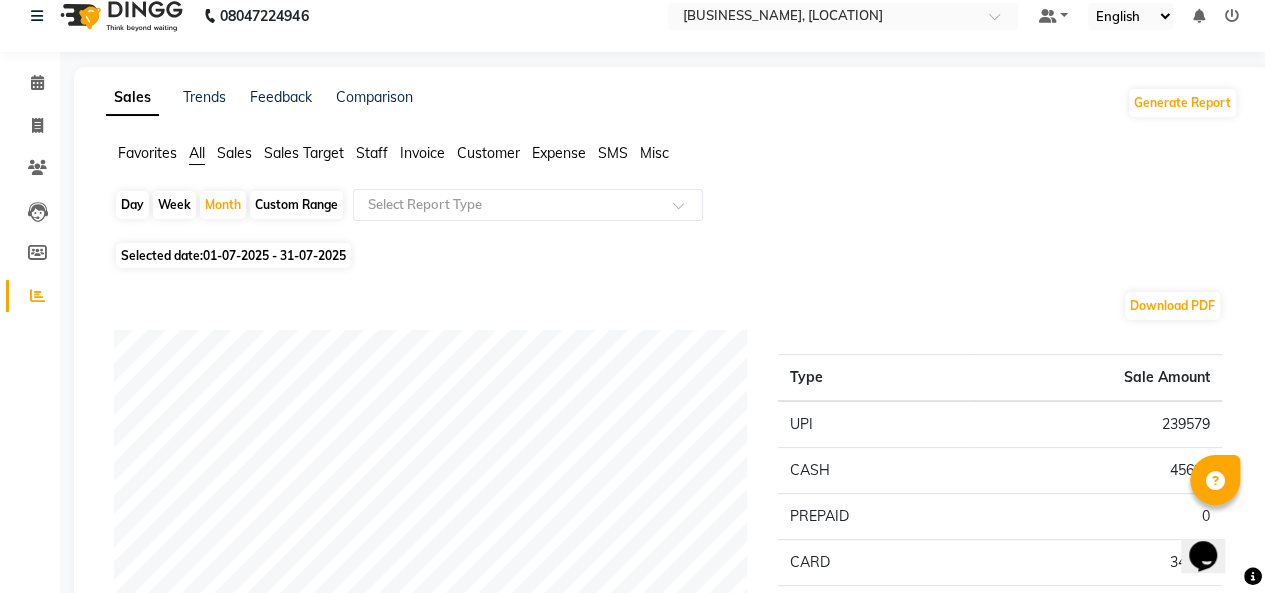 scroll, scrollTop: 0, scrollLeft: 0, axis: both 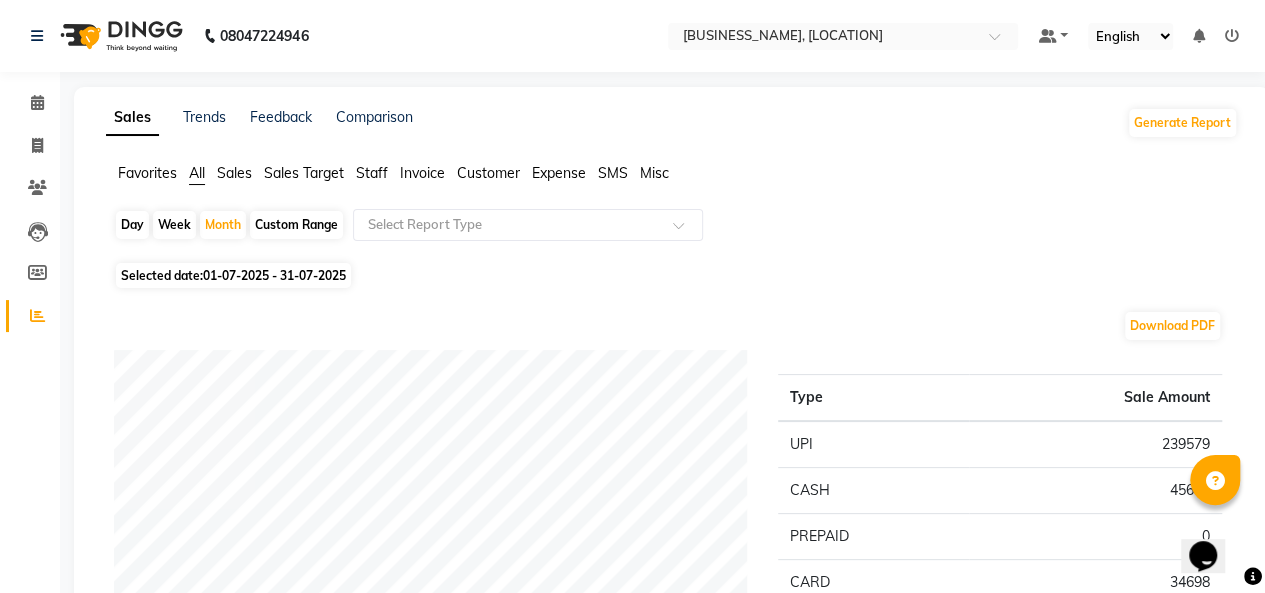 click on "Selected date:  01-07-2025 - 31-07-2025" 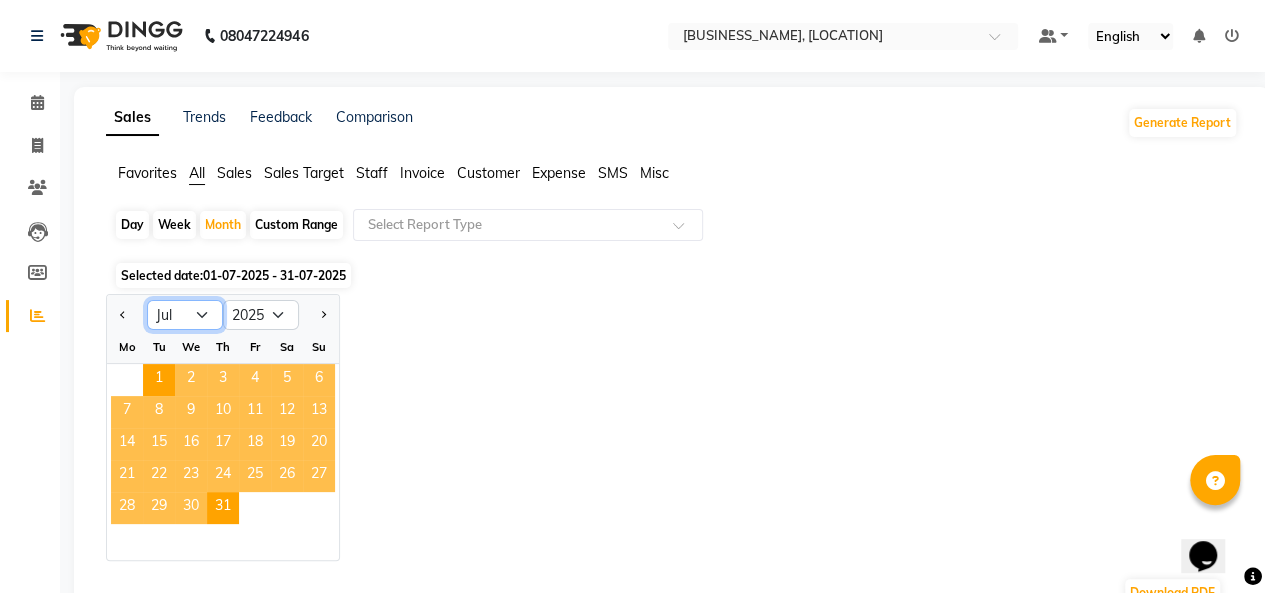 click on "Jan Feb Mar Apr May Jun Jul Aug Sep Oct Nov Dec" 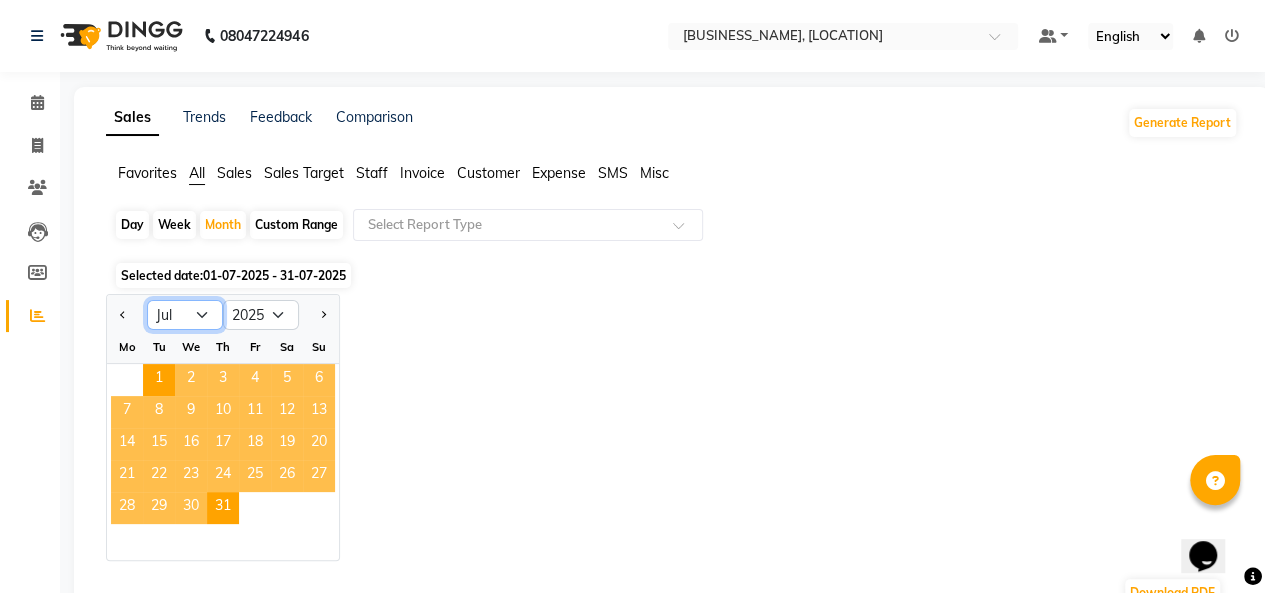 select on "6" 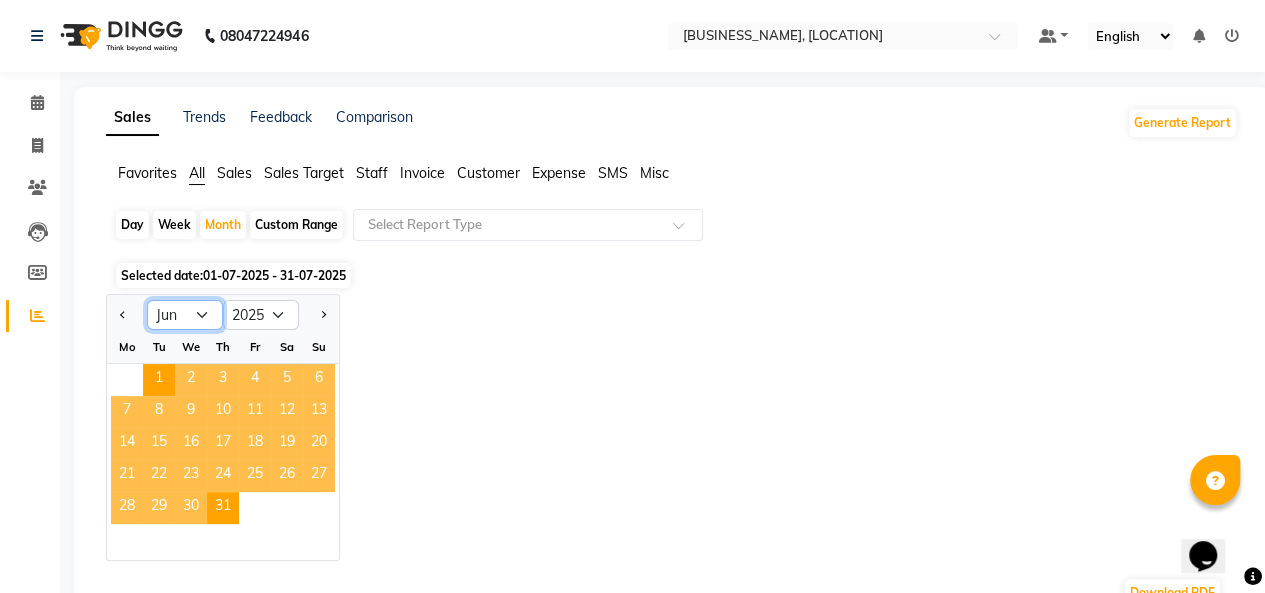 click on "Jan Feb Mar Apr May Jun Jul Aug Sep Oct Nov Dec" 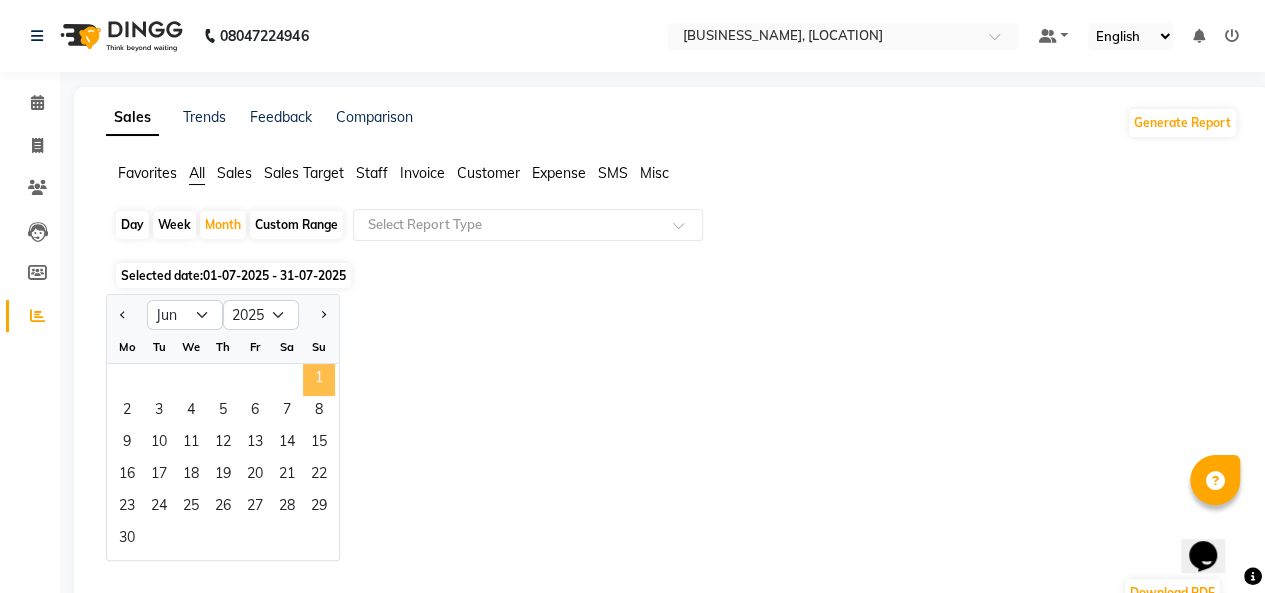click on "1" 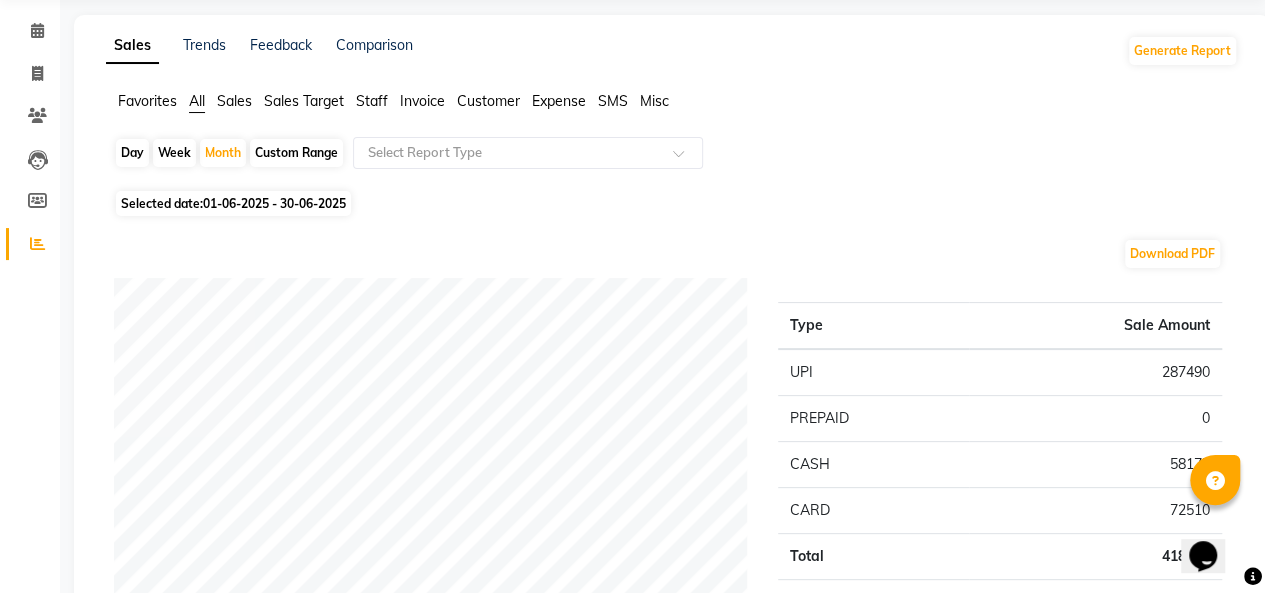scroll, scrollTop: 0, scrollLeft: 0, axis: both 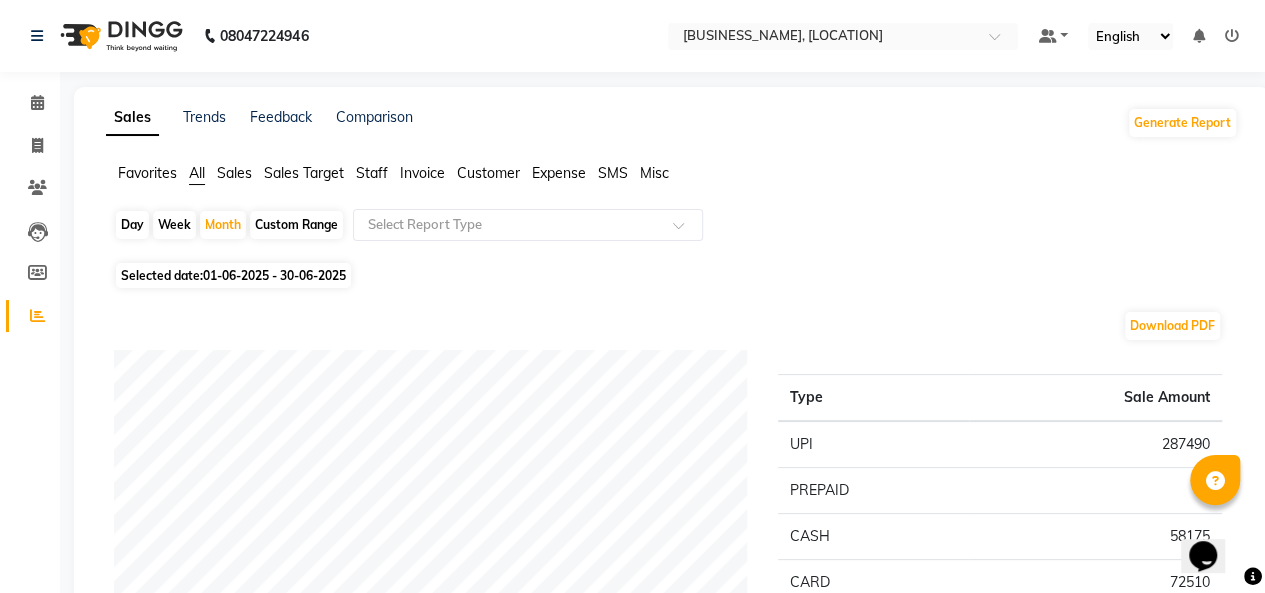 click on "01-06-2025 - 30-06-2025" 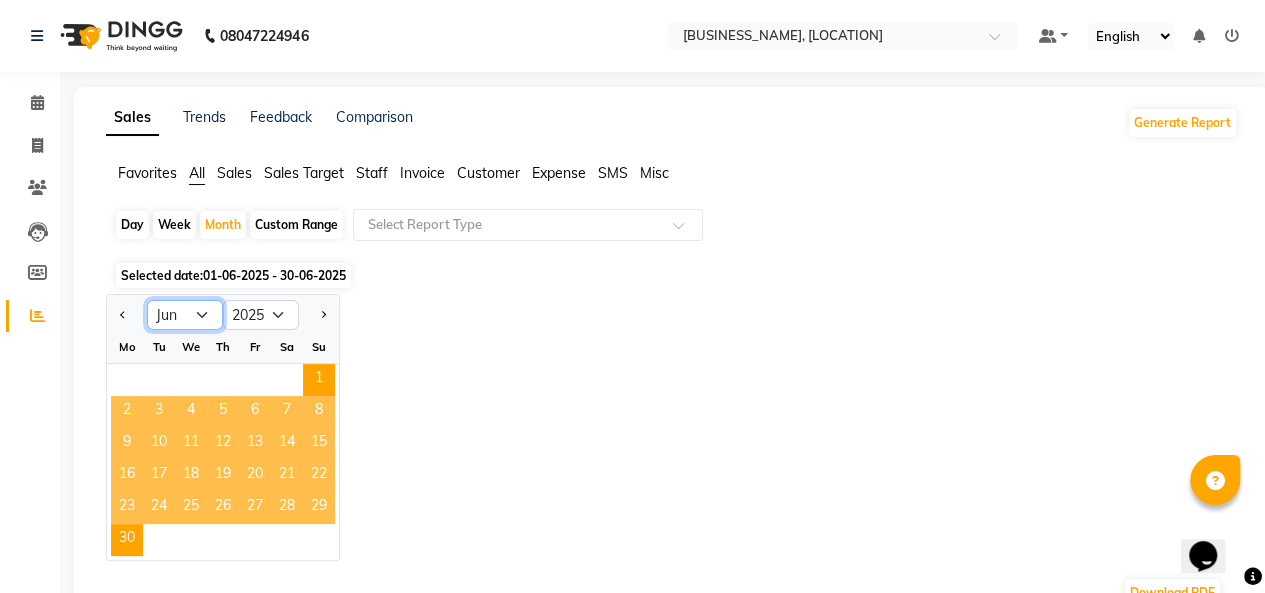 click on "Jan Feb Mar Apr May Jun Jul Aug Sep Oct Nov Dec" 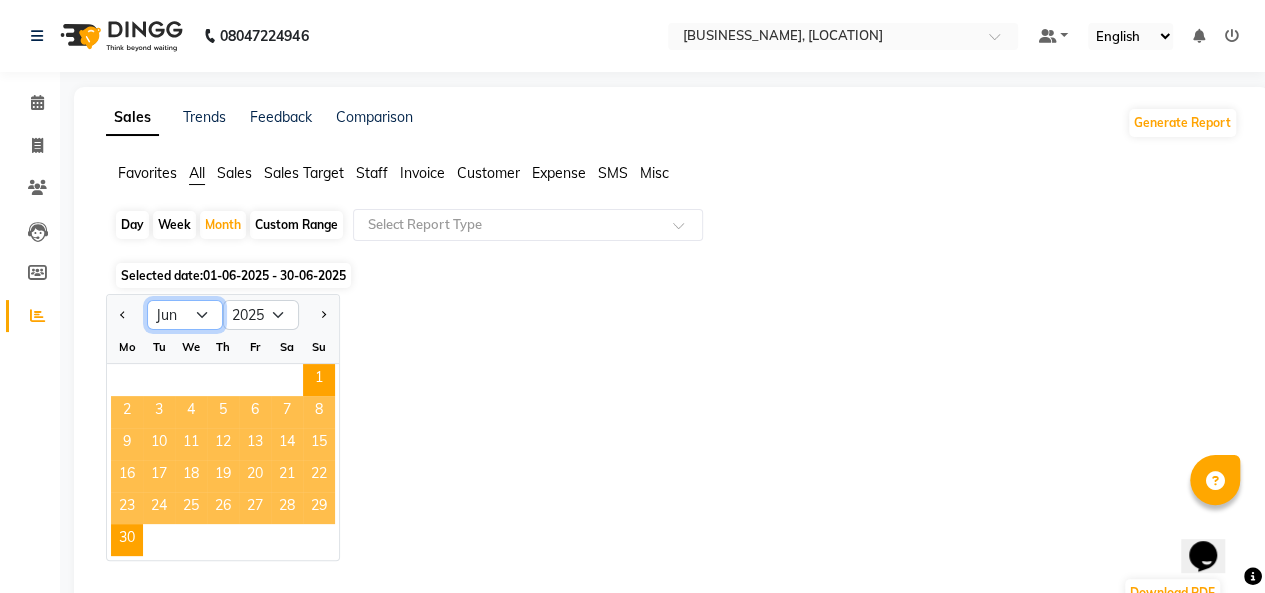 select on "5" 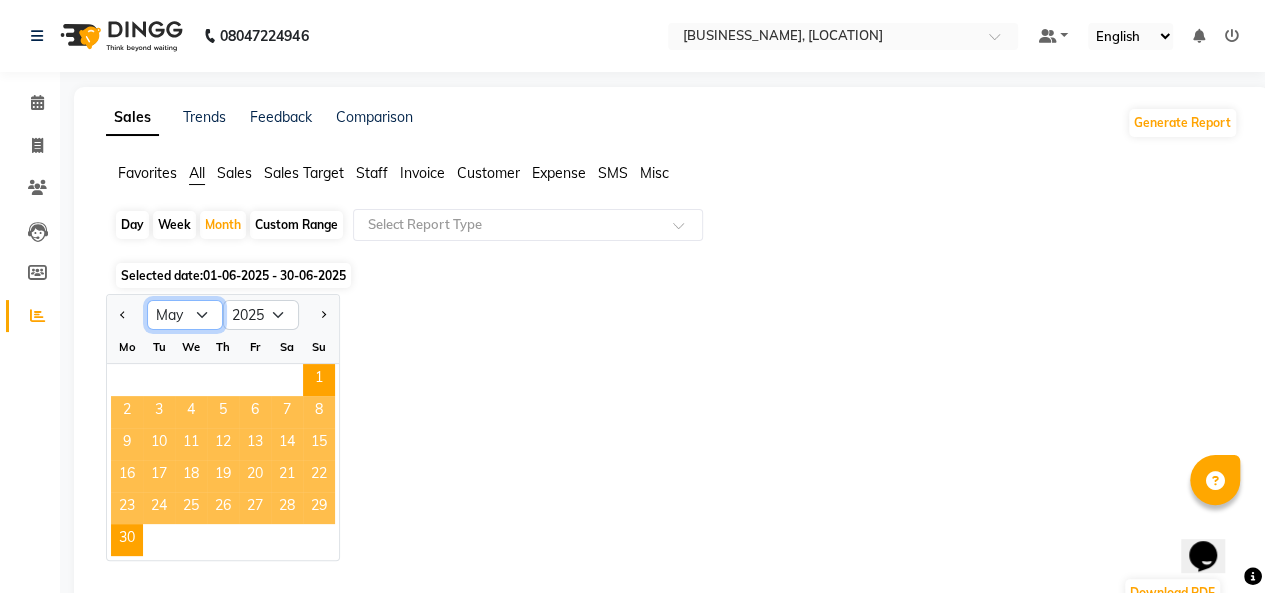 click on "Jan Feb Mar Apr May Jun Jul Aug Sep Oct Nov Dec" 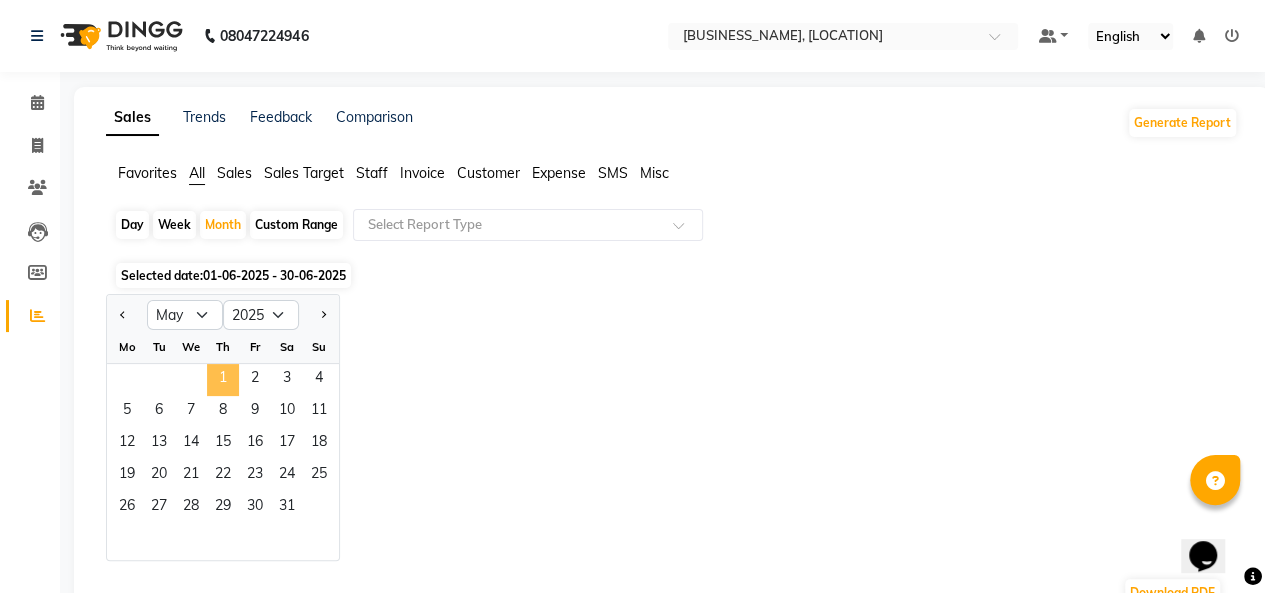 click on "1" 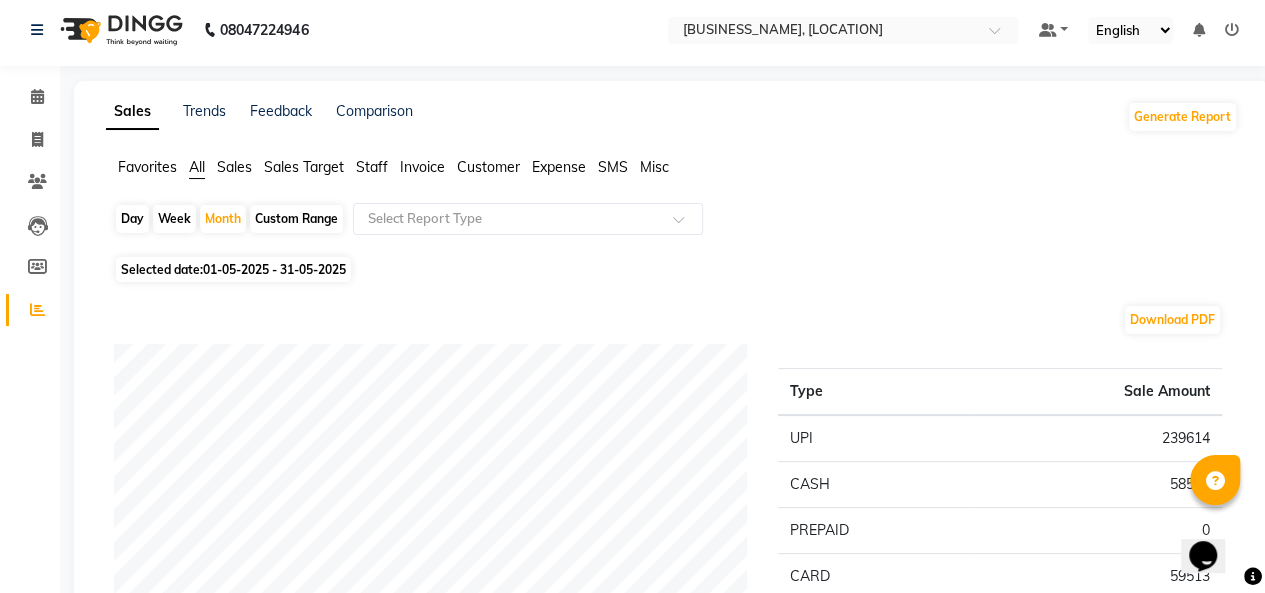 scroll, scrollTop: 4, scrollLeft: 0, axis: vertical 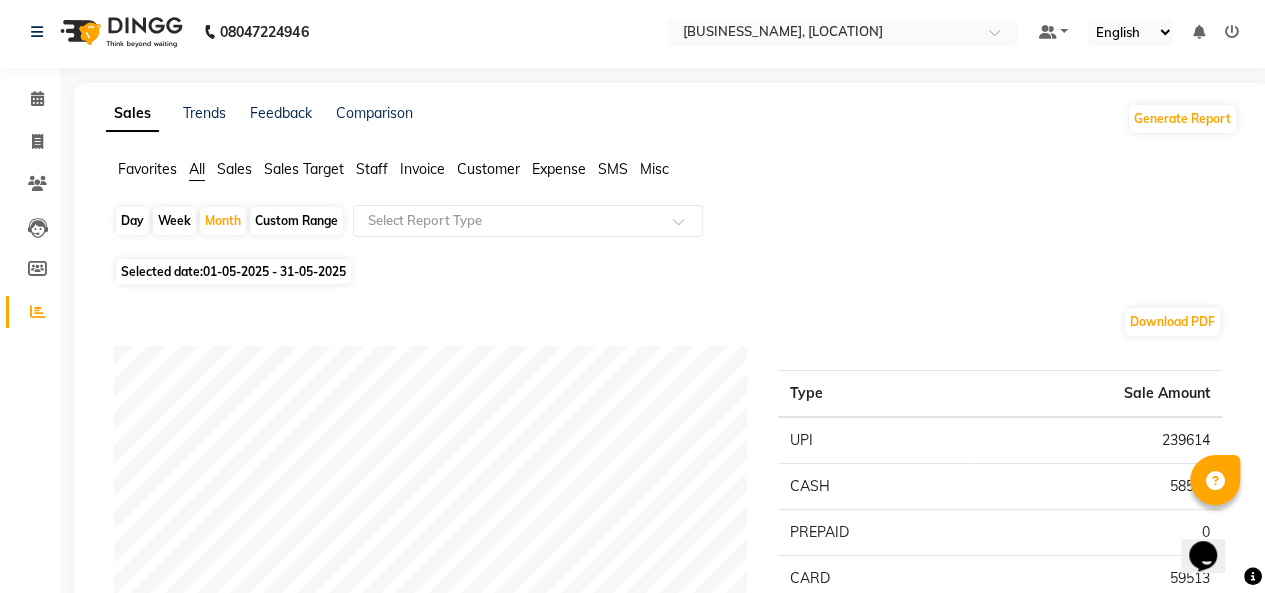click on "Selected date:  [DATE] - [DATE]" 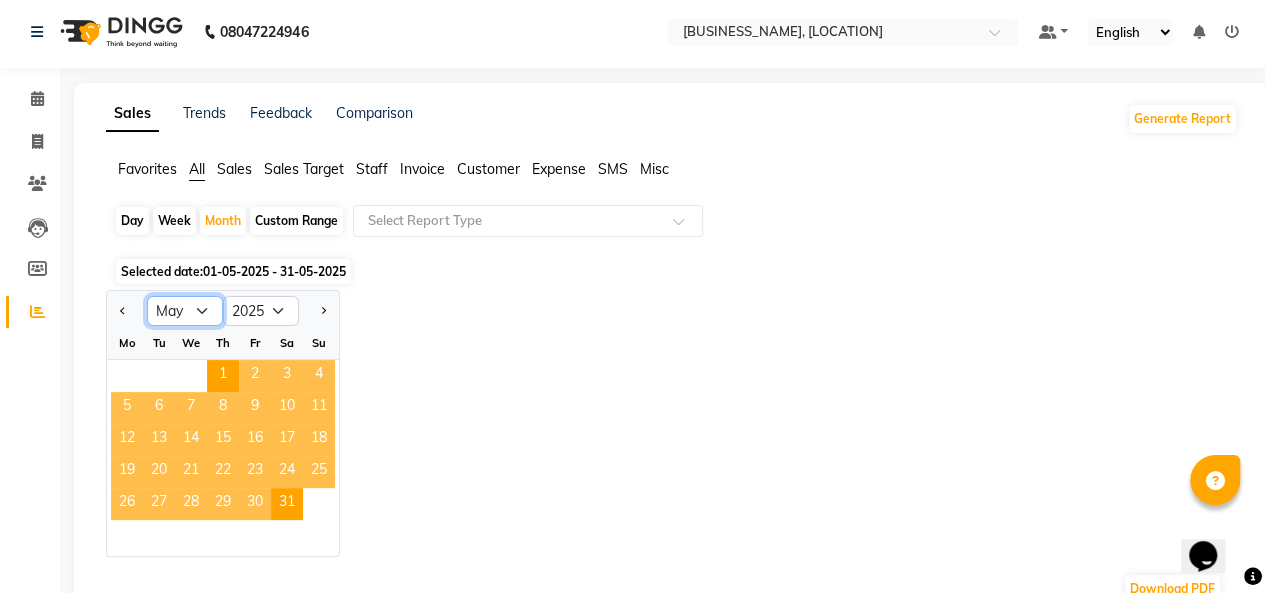 click on "Jan Feb Mar Apr May Jun Jul Aug Sep Oct Nov Dec" 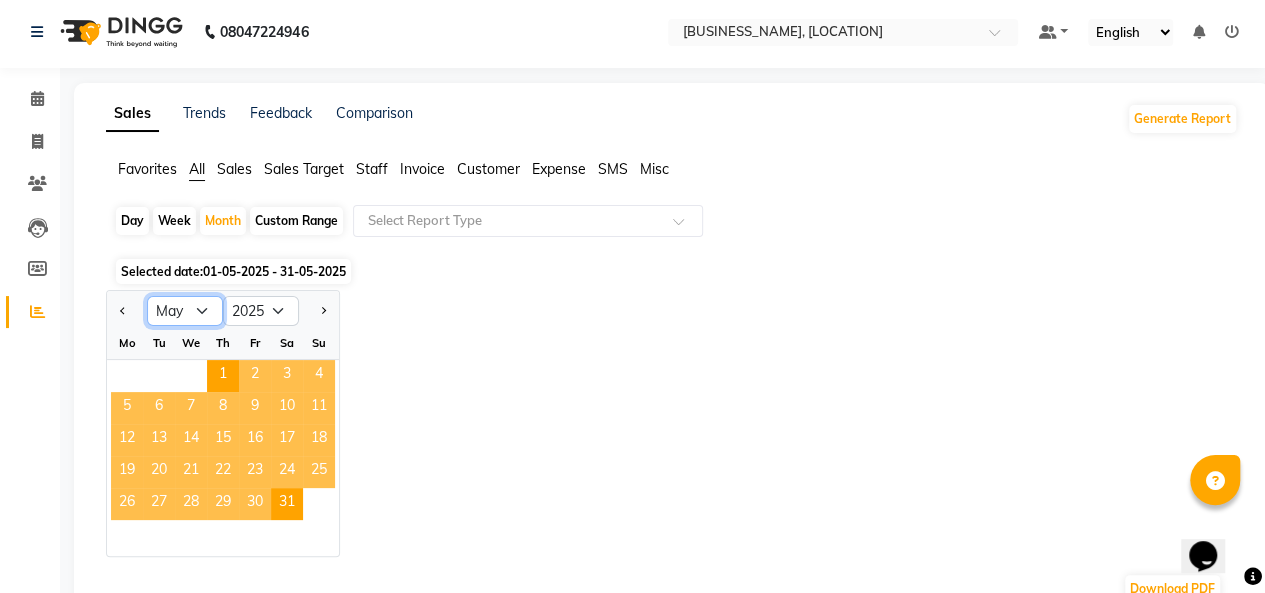 select on "4" 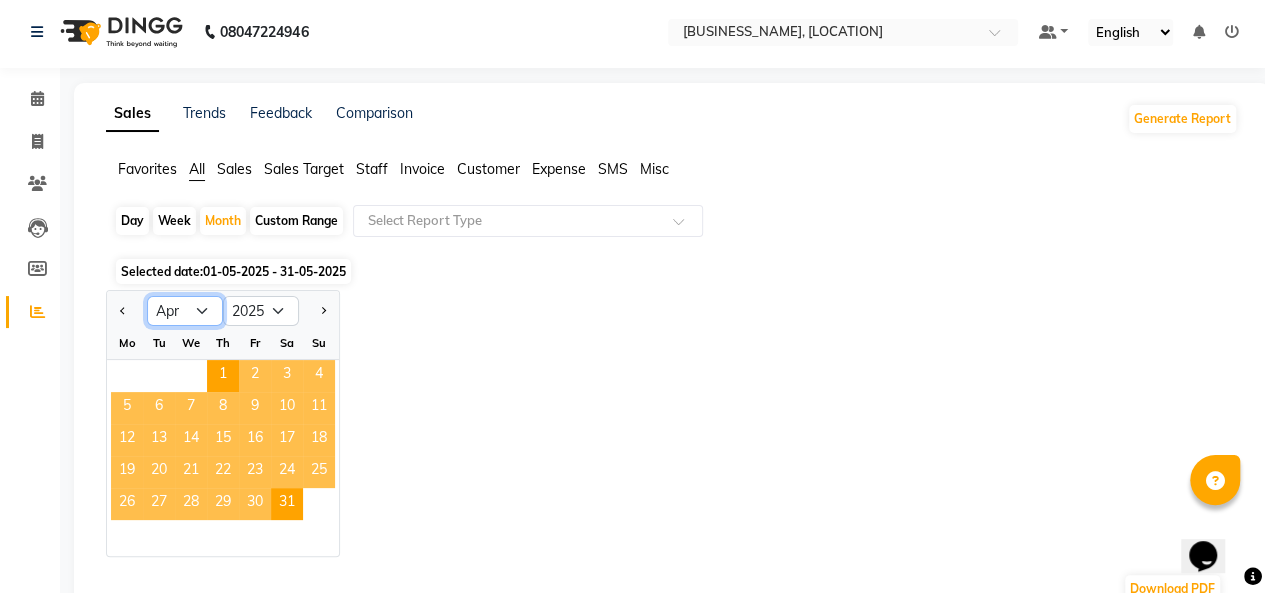 click on "Jan Feb Mar Apr May Jun Jul Aug Sep Oct Nov Dec" 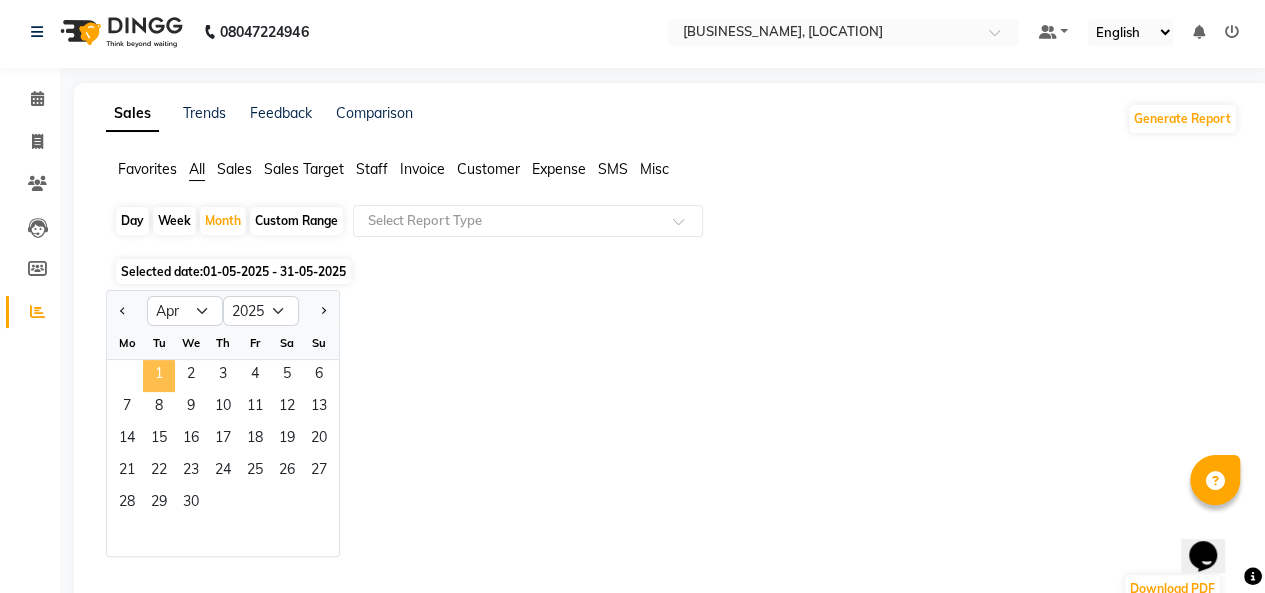 click on "1" 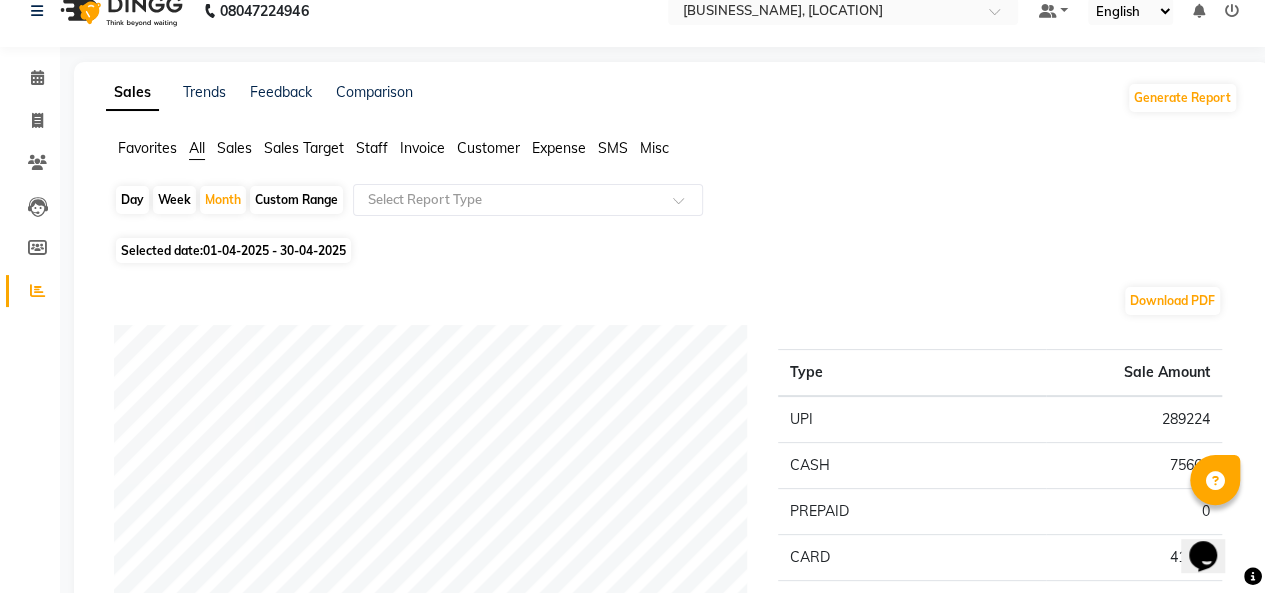 scroll, scrollTop: 0, scrollLeft: 0, axis: both 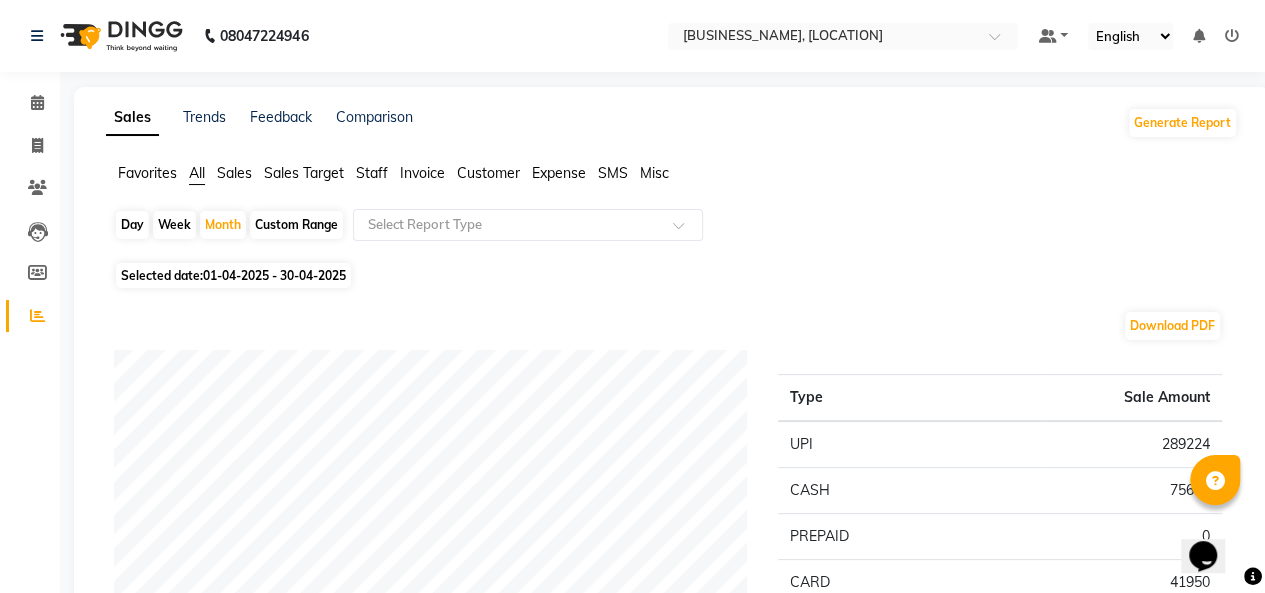 click on "Selected date:  01-04-2025 - 30-04-2025" 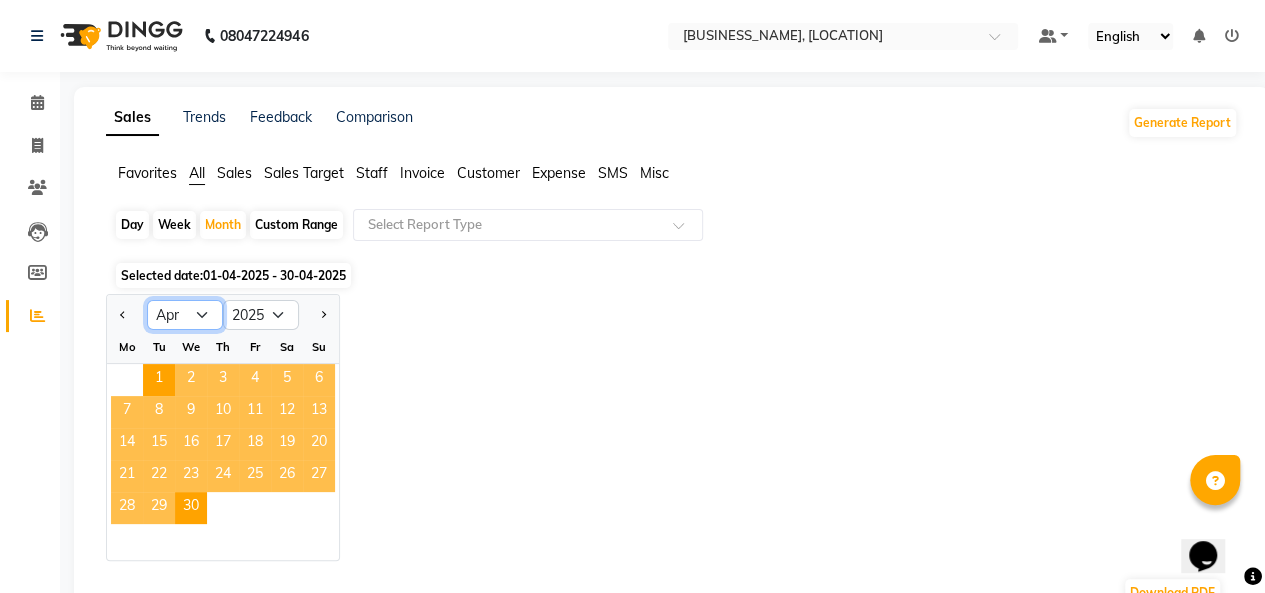 click on "Jan Feb Mar Apr May Jun Jul Aug Sep Oct Nov Dec" 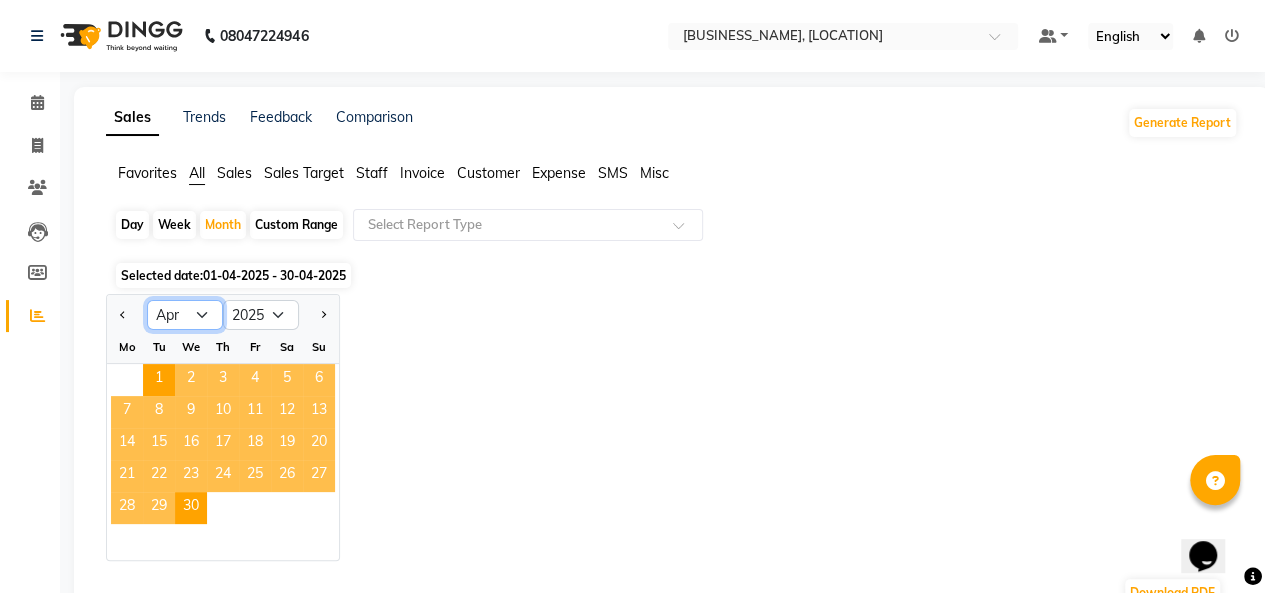 select on "3" 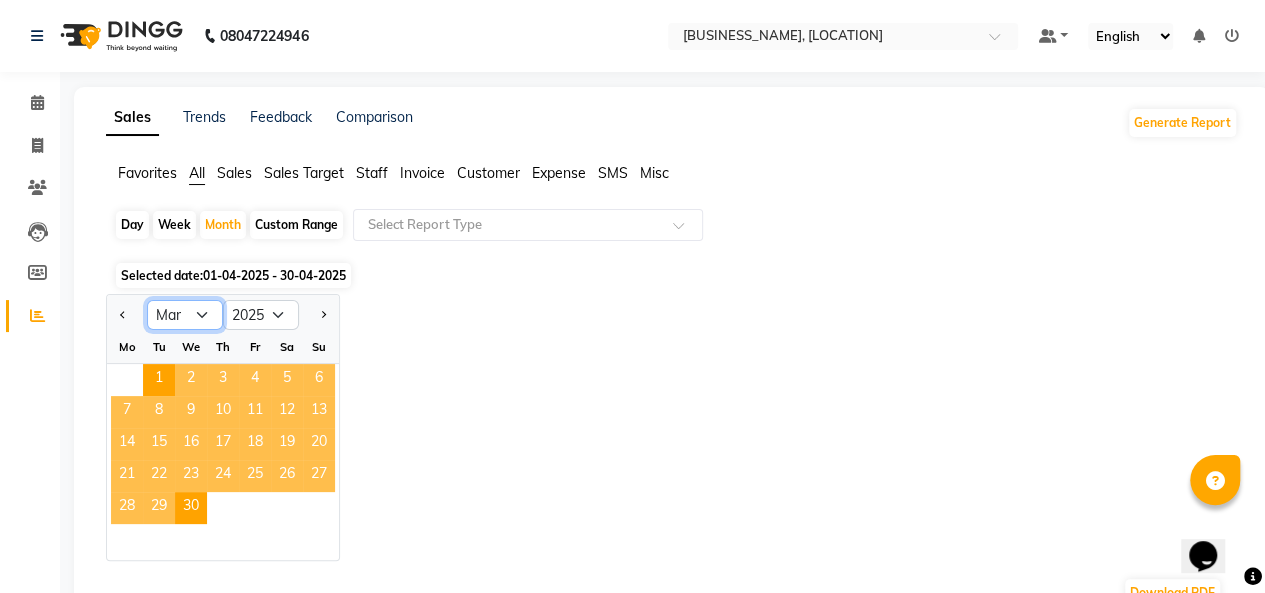 click on "Jan Feb Mar Apr May Jun Jul Aug Sep Oct Nov Dec" 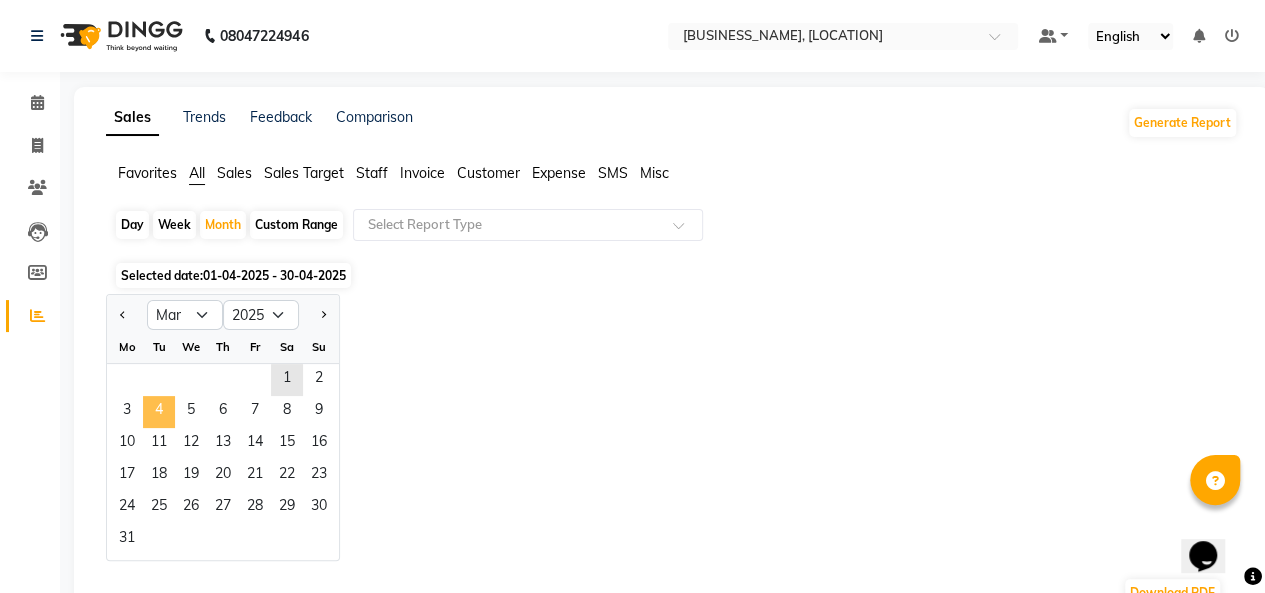click on "4" 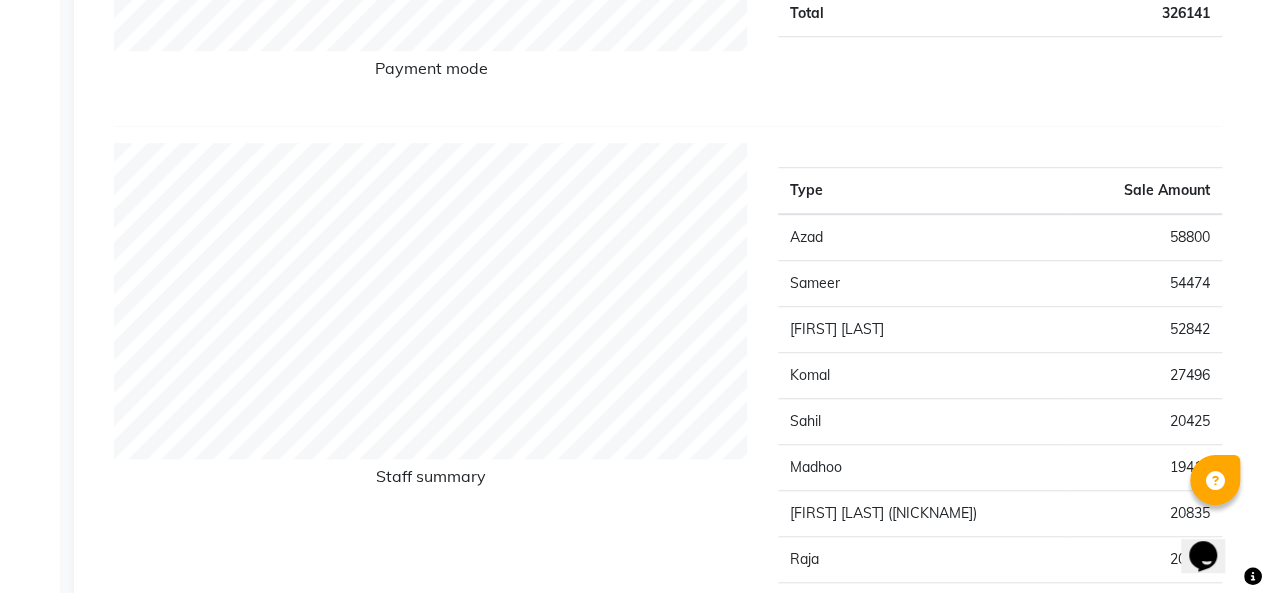 scroll, scrollTop: 0, scrollLeft: 0, axis: both 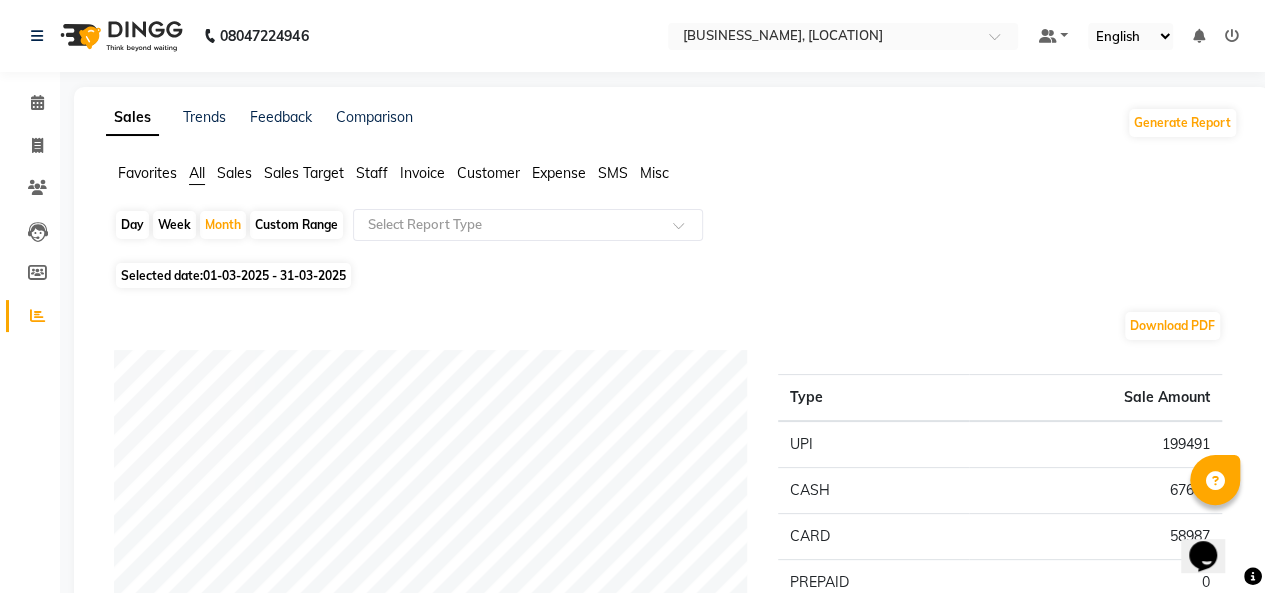 click on "01-03-2025 - 31-03-2025" 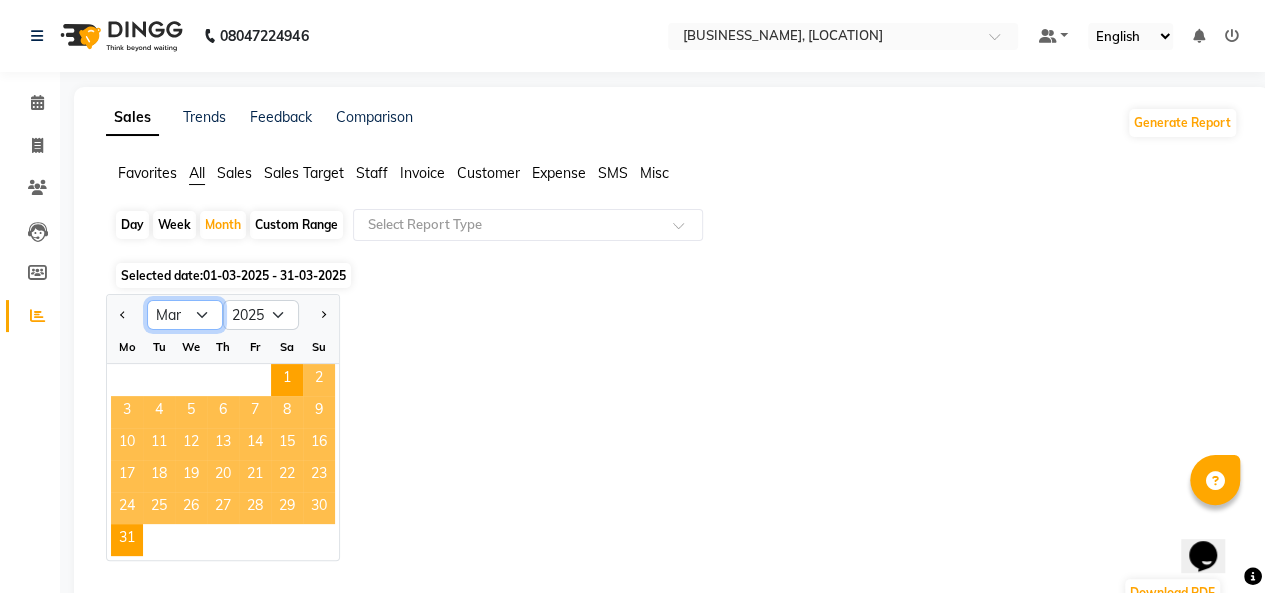 click on "Jan Feb Mar Apr May Jun Jul Aug Sep Oct Nov Dec" 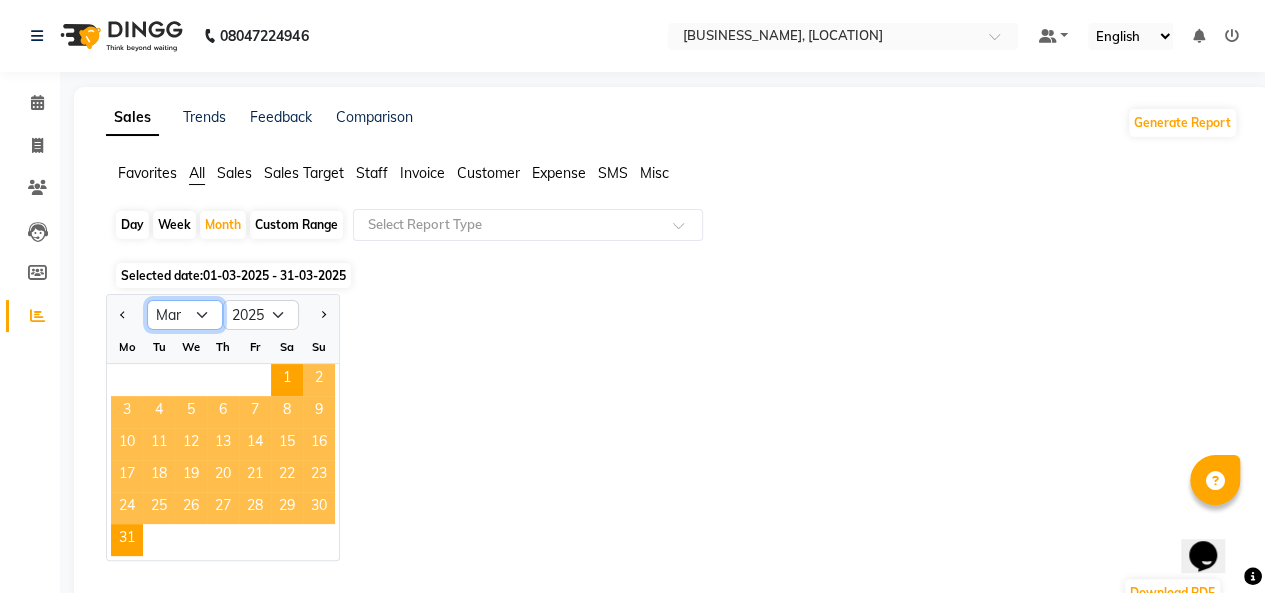 select on "2" 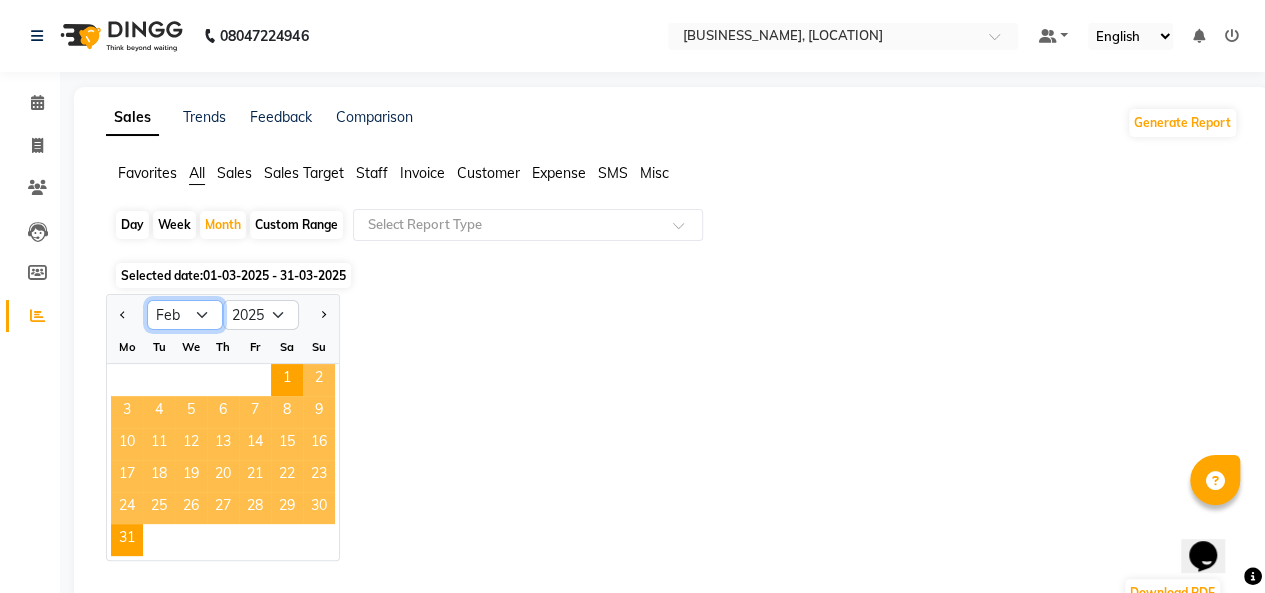 click on "Jan Feb Mar Apr May Jun Jul Aug Sep Oct Nov Dec" 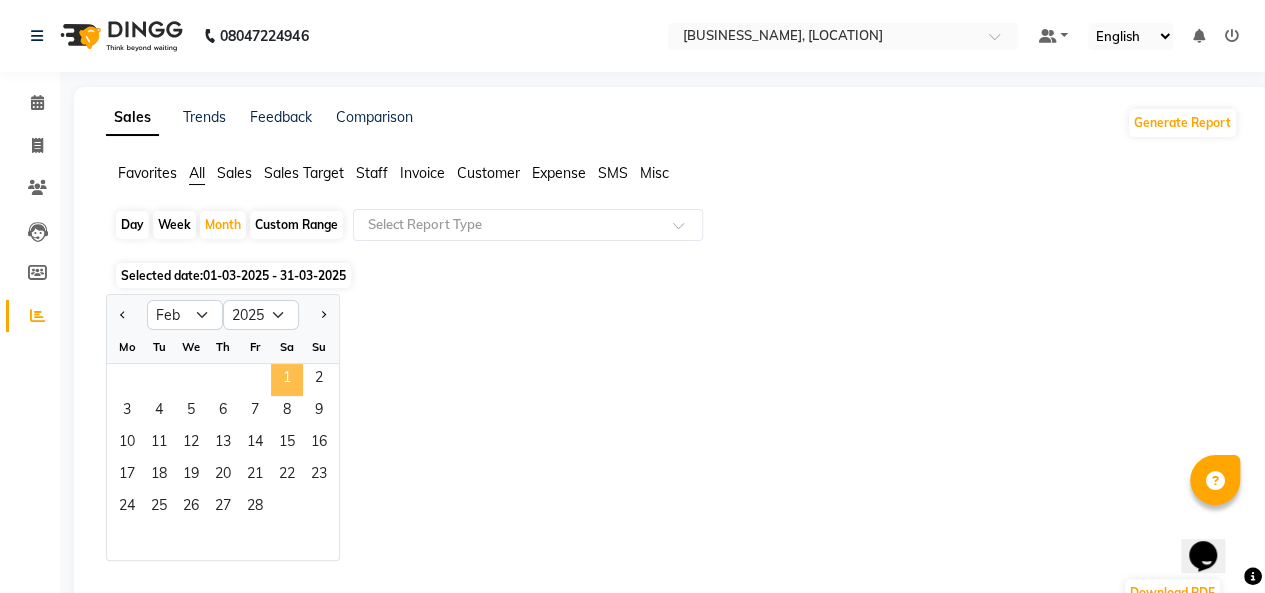 click on "1" 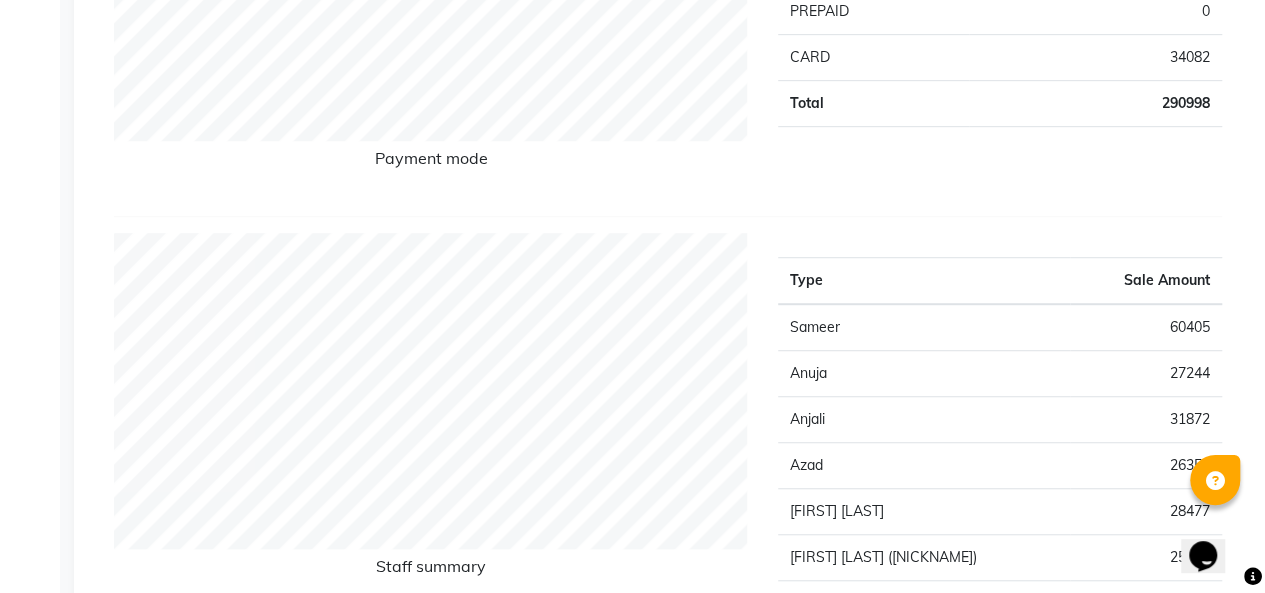scroll, scrollTop: 0, scrollLeft: 0, axis: both 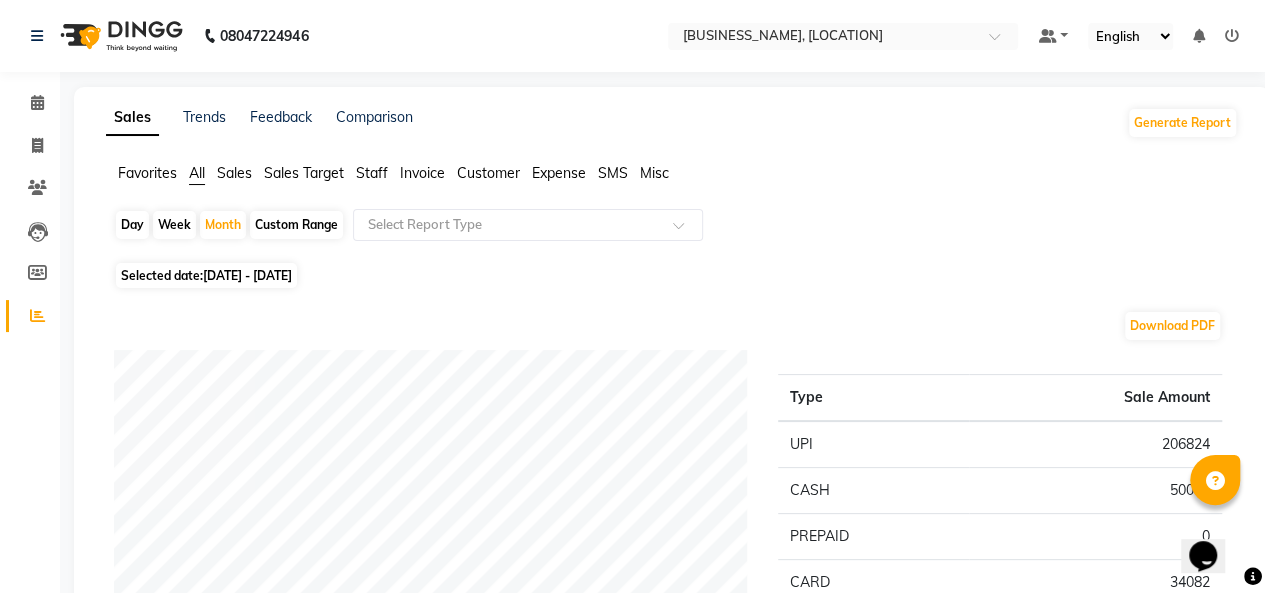 click on "[DATE] - [DATE]" 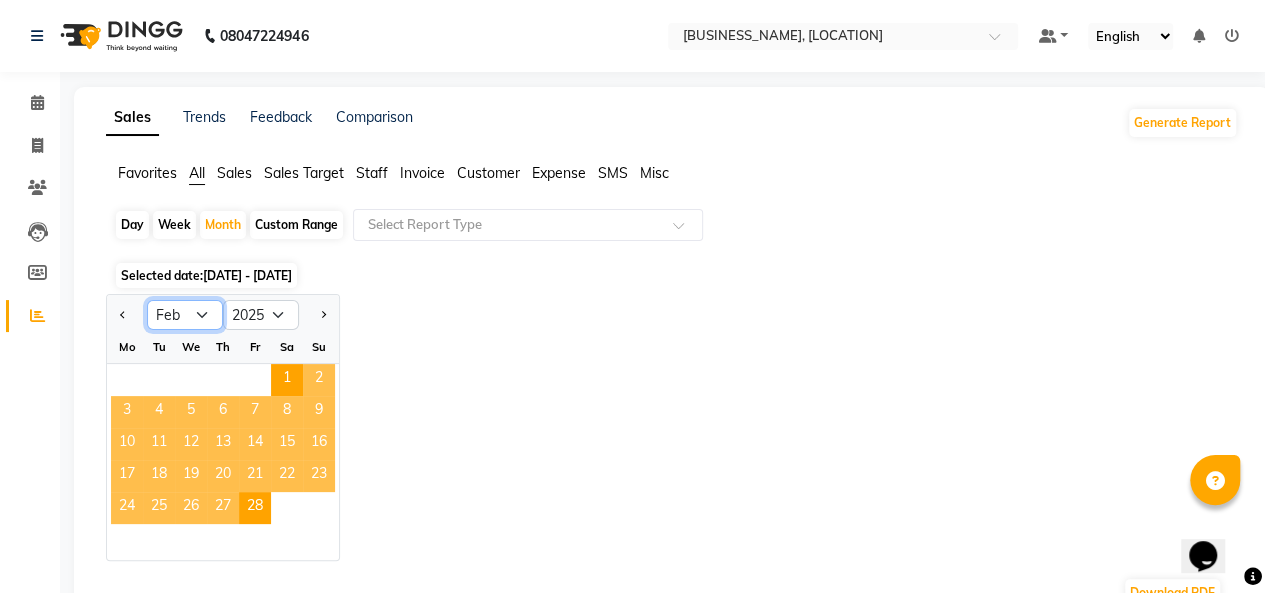 click on "Jan Feb Mar Apr May Jun Jul Aug Sep Oct Nov Dec" 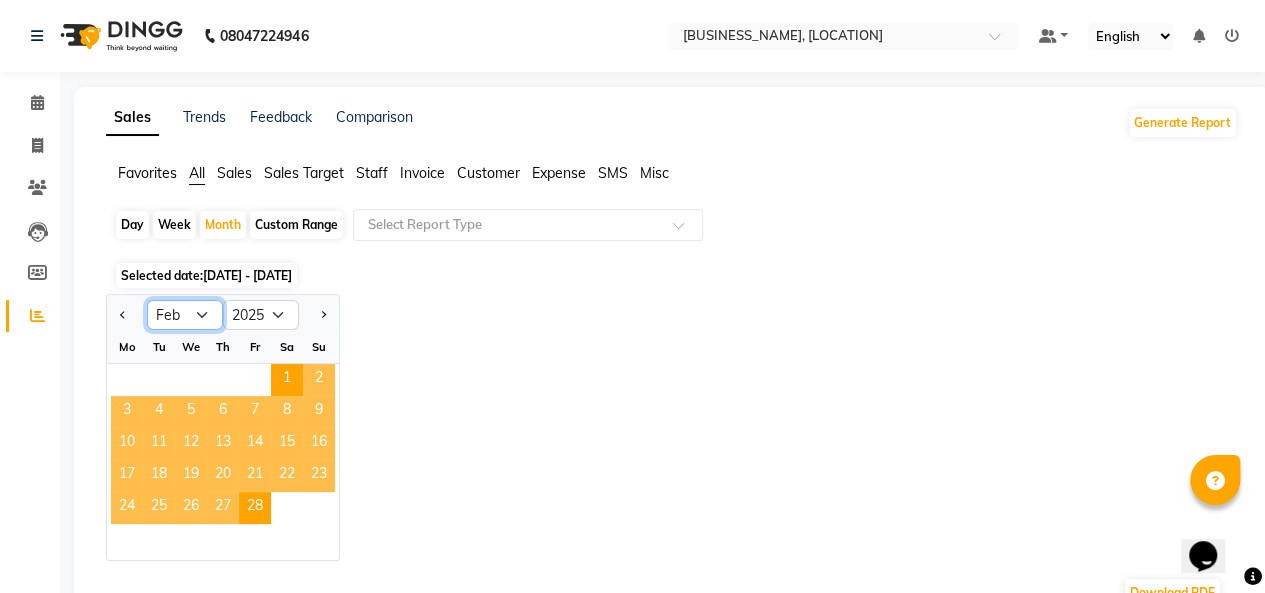 select on "1" 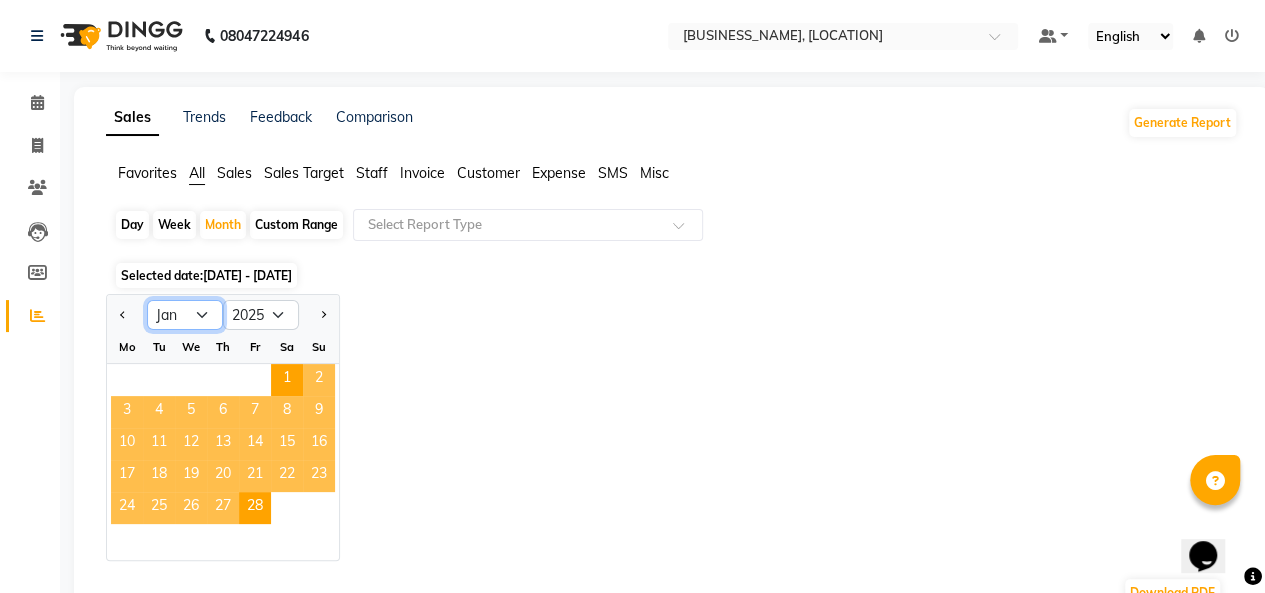 click on "Jan Feb Mar Apr May Jun Jul Aug Sep Oct Nov Dec" 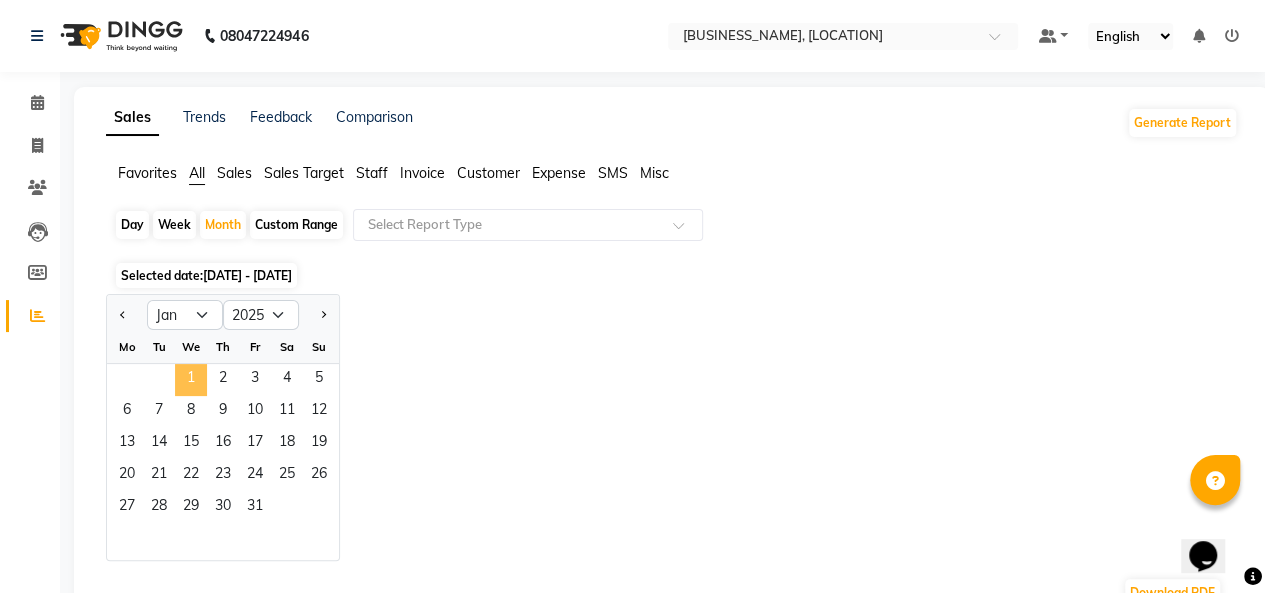 click on "1" 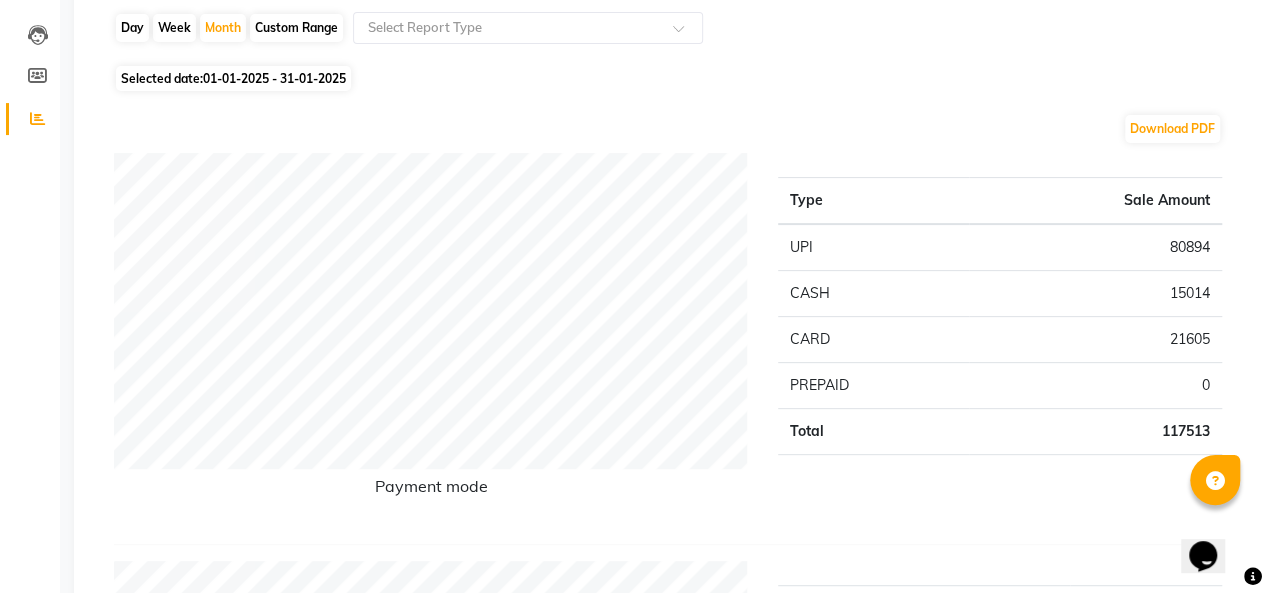 scroll, scrollTop: 0, scrollLeft: 0, axis: both 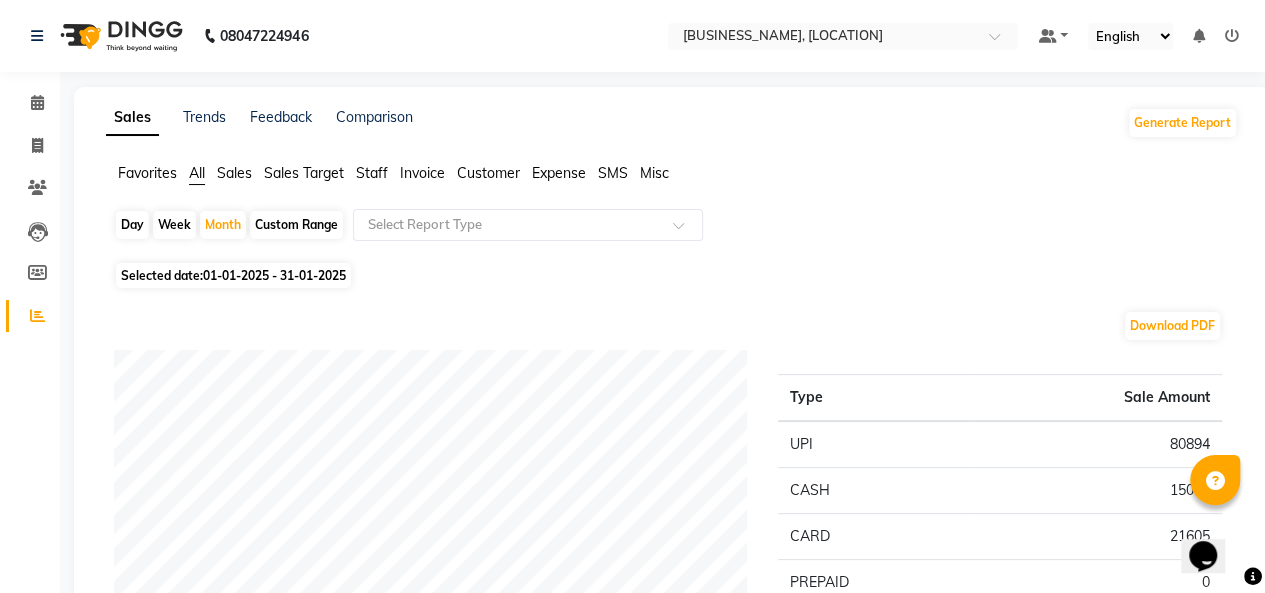 click on "Selected date:  [DATE] - [DATE]" 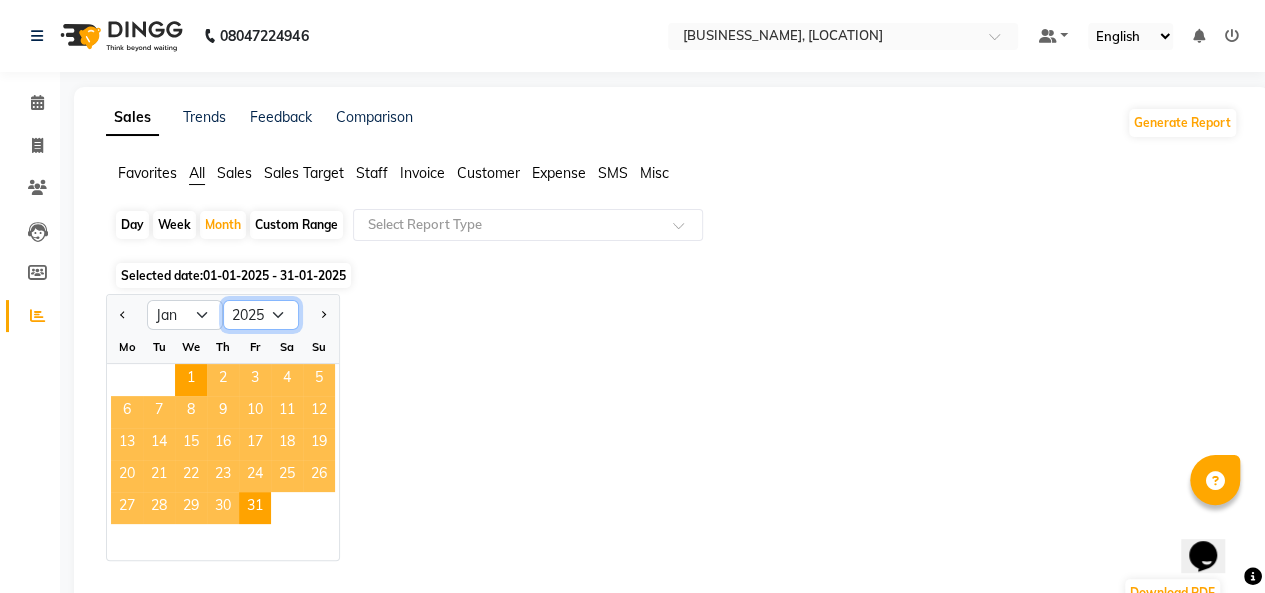 click on "2015 2016 2017 2018 2019 2020 2021 2022 2023 2024 2025 2026 2027 2028 2029 2030 2031 2032 2033 2034 2035" 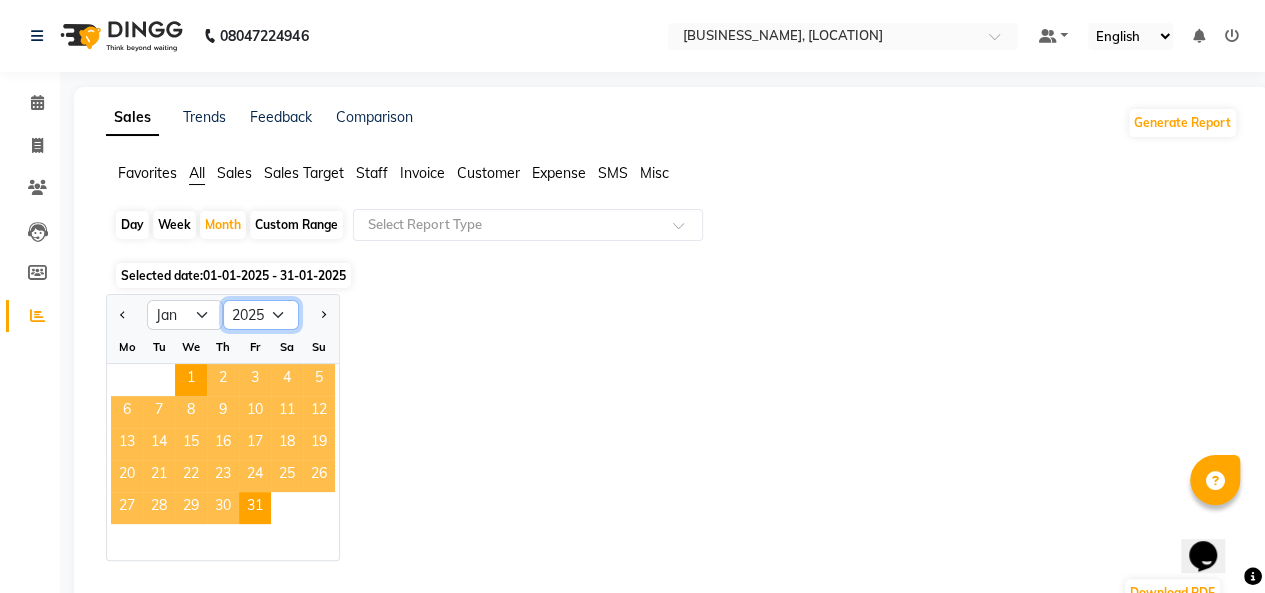 select on "2024" 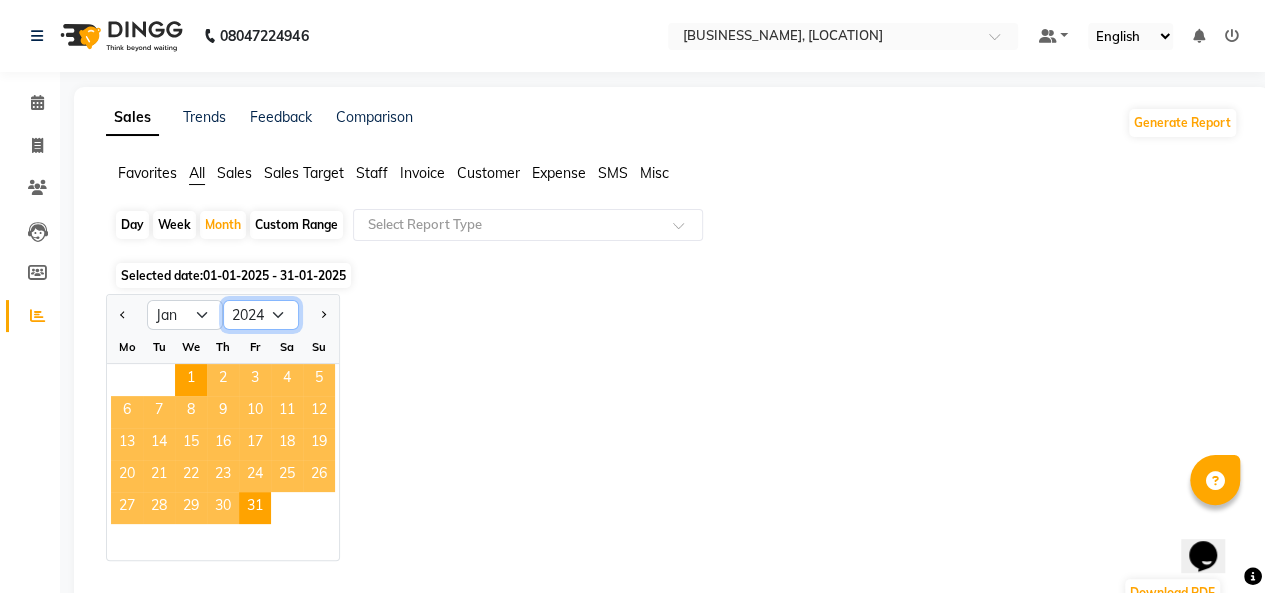 click on "2015 2016 2017 2018 2019 2020 2021 2022 2023 2024 2025 2026 2027 2028 2029 2030 2031 2032 2033 2034 2035" 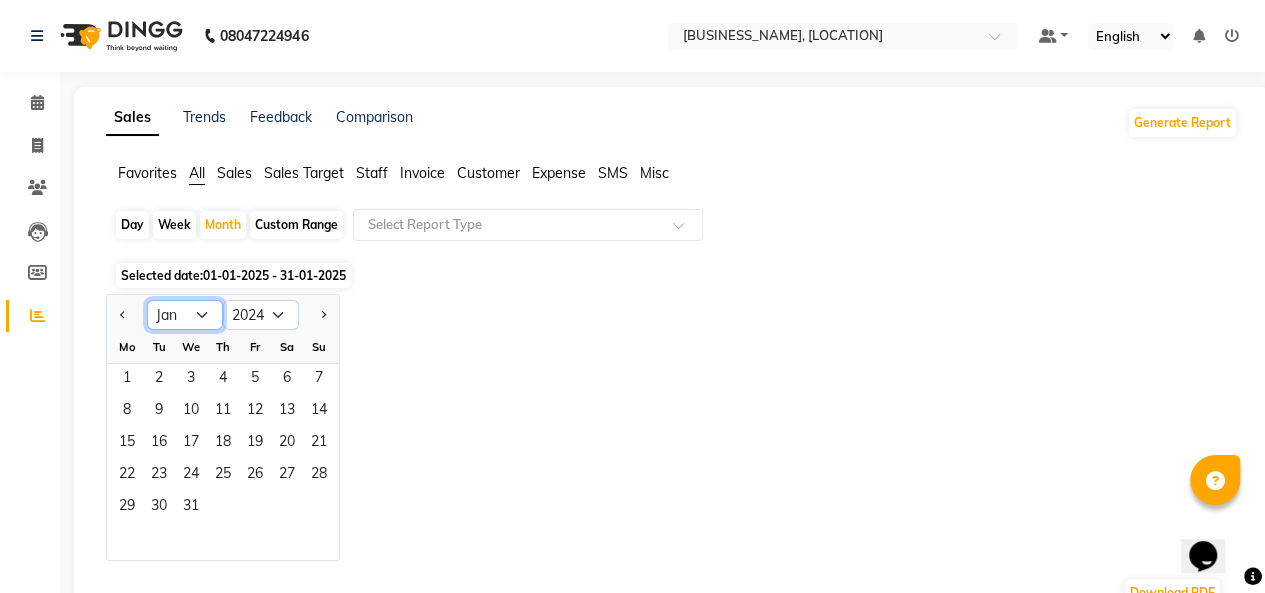click on "Jan Feb Mar Apr May Jun Jul Aug Sep Oct Nov Dec" 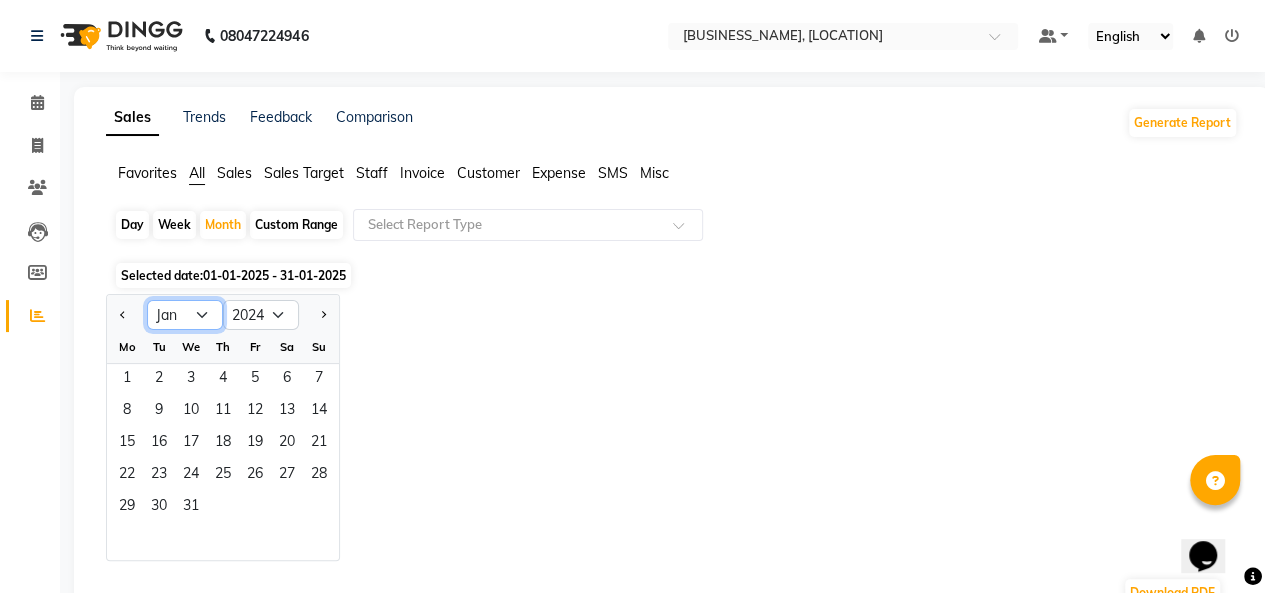 select on "12" 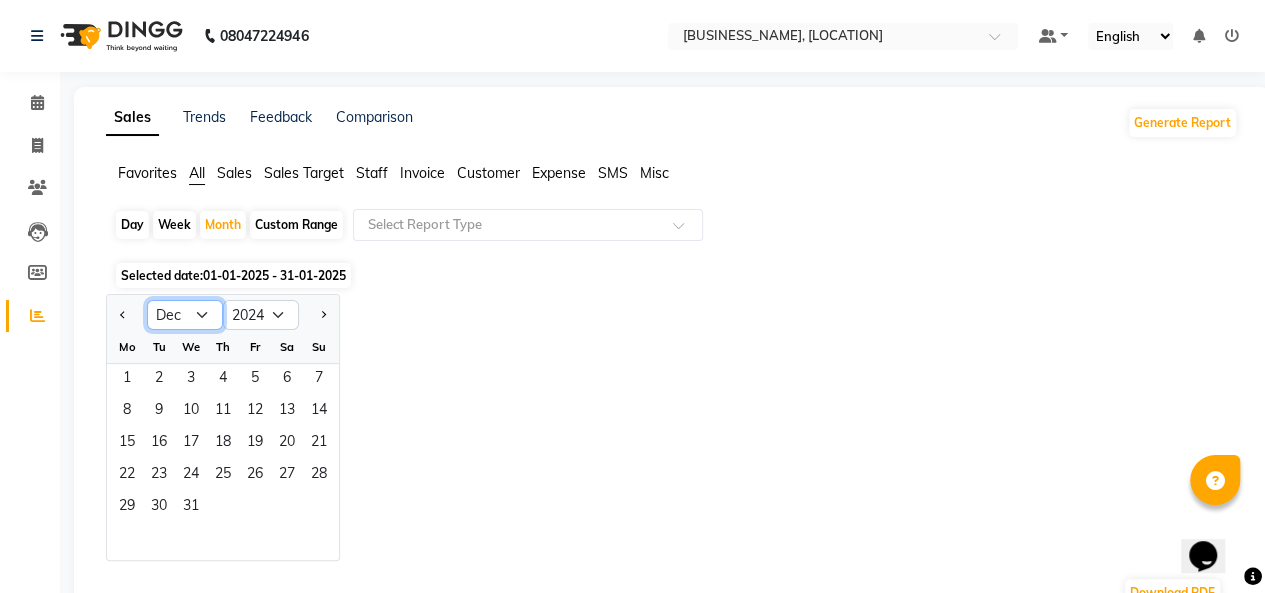 click on "Jan Feb Mar Apr May Jun Jul Aug Sep Oct Nov Dec" 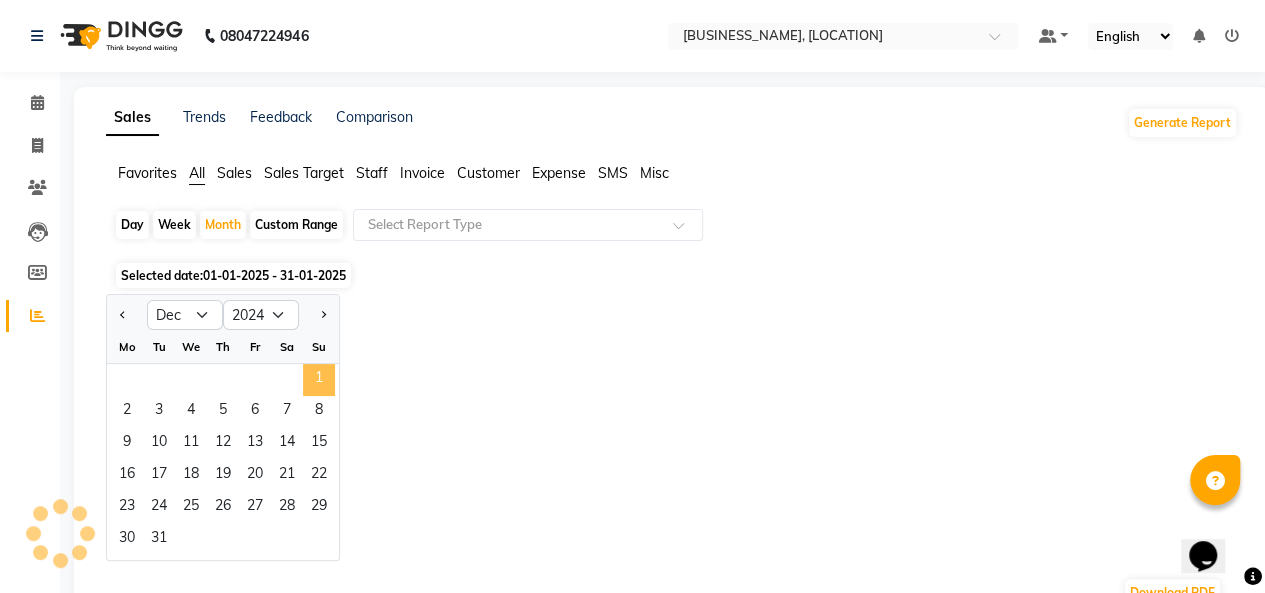 click on "1" 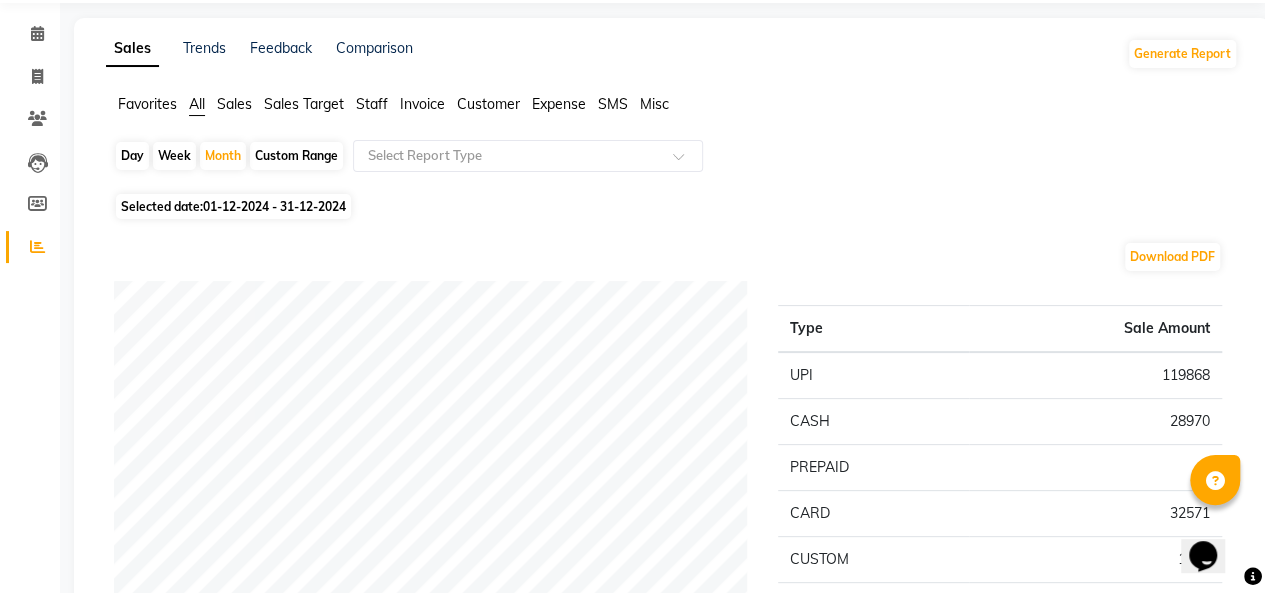 scroll, scrollTop: 0, scrollLeft: 0, axis: both 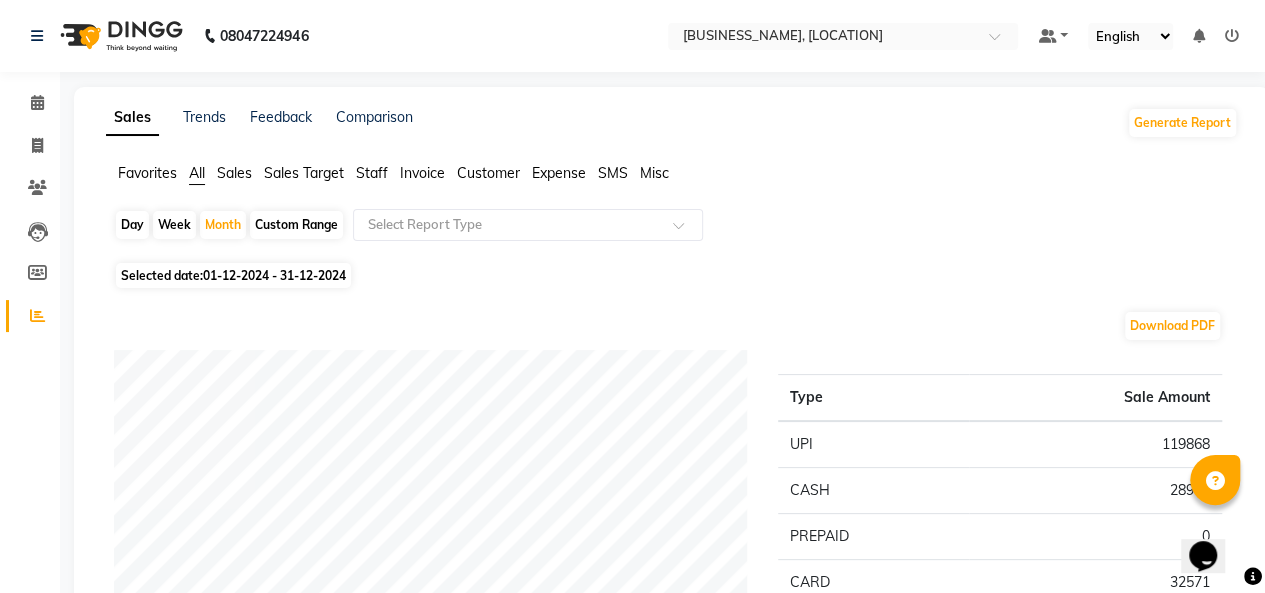 click on "Selected date:  [DATE] - [DATE]" 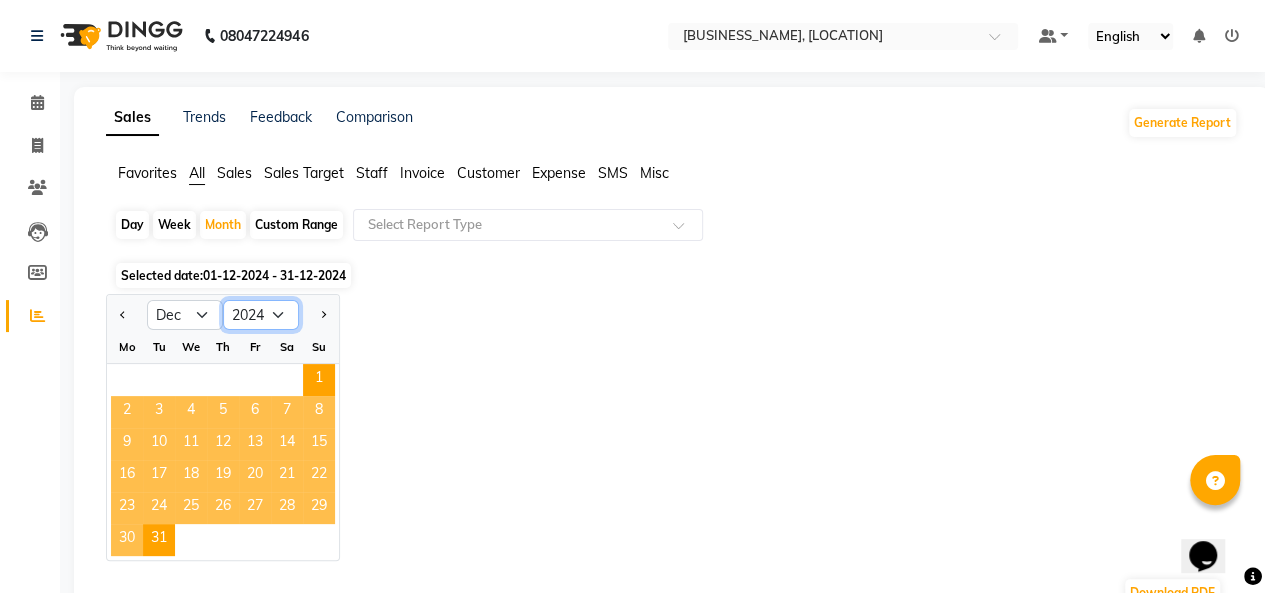 click on "2014 2015 2016 2017 2018 2019 2020 2021 2022 2023 2024 2025 2026 2027 2028 2029 2030 2031 2032 2033 2034" 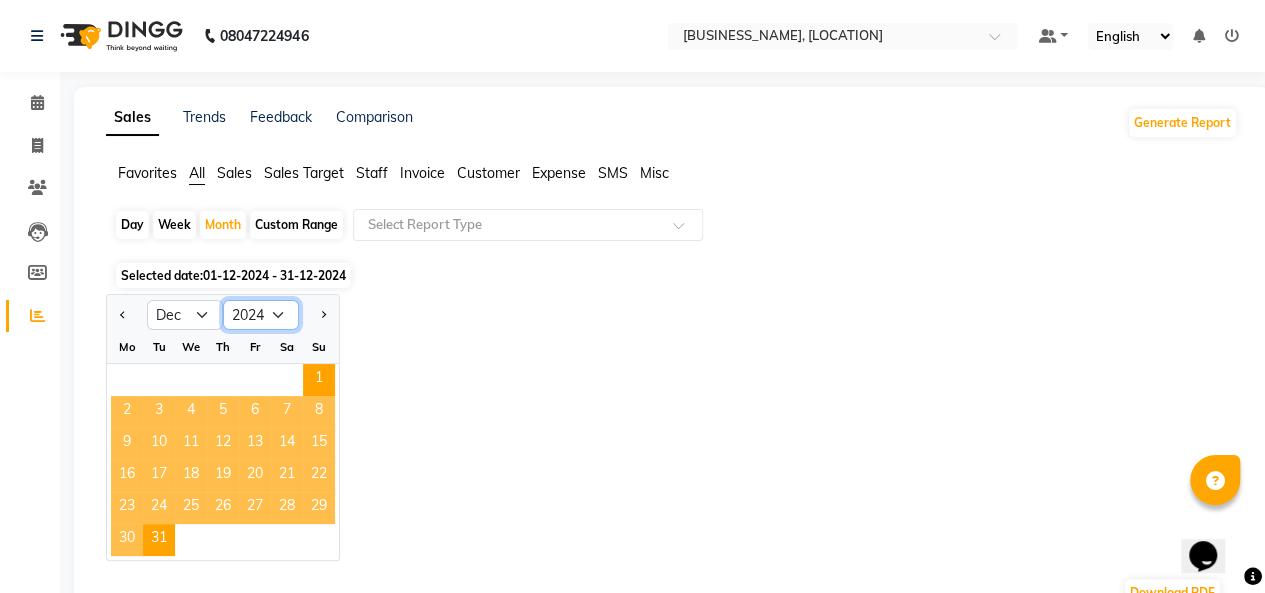 select on "2025" 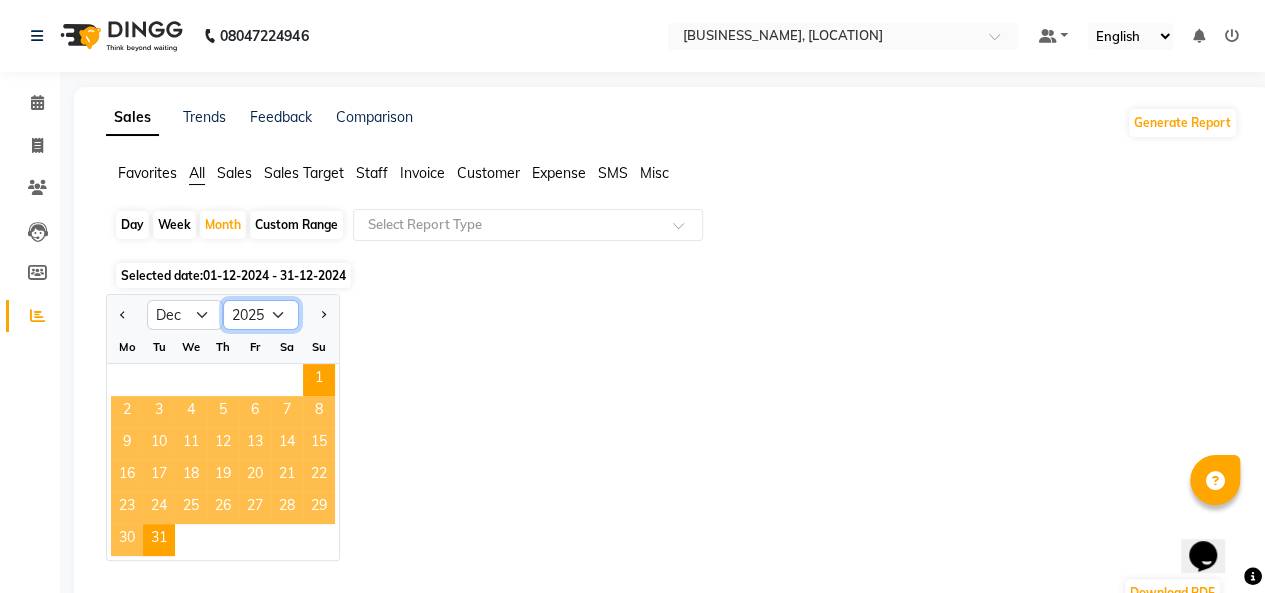 click on "2014 2015 2016 2017 2018 2019 2020 2021 2022 2023 2024 2025 2026 2027 2028 2029 2030 2031 2032 2033 2034" 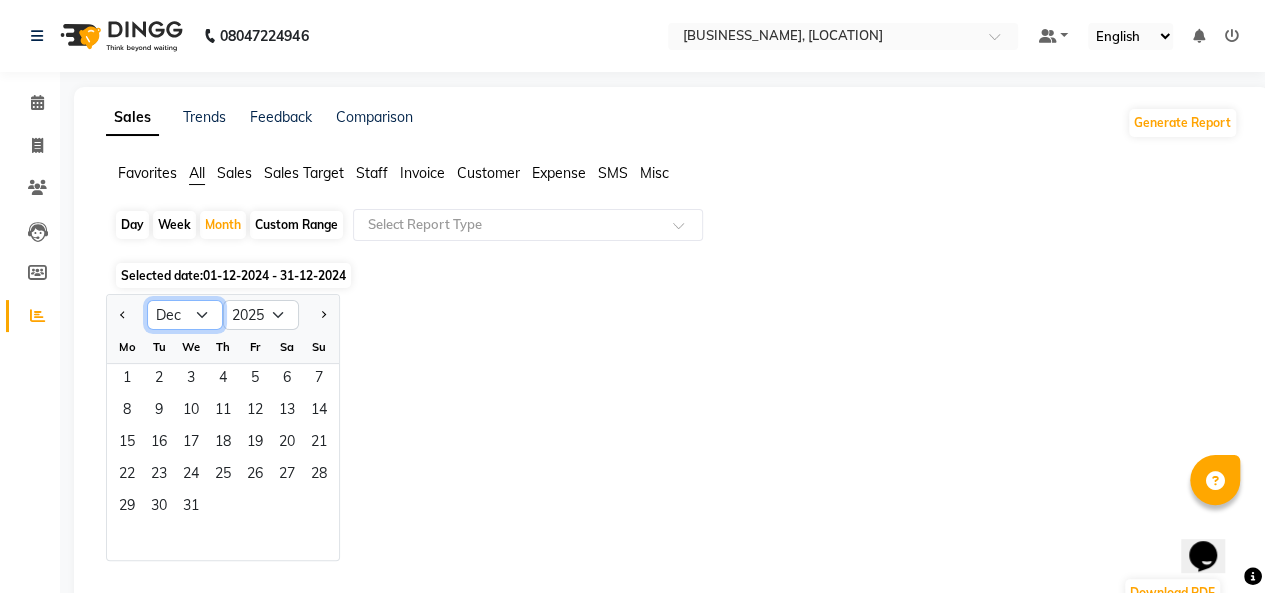 click on "Jan Feb Mar Apr May Jun Jul Aug Sep Oct Nov Dec" 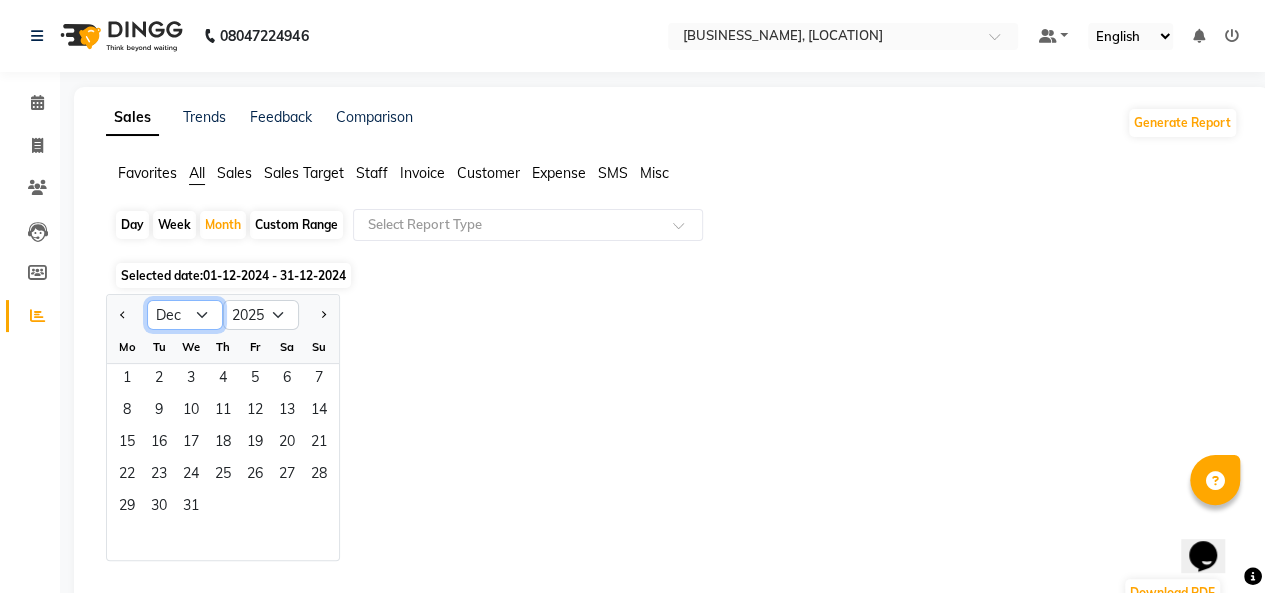select on "8" 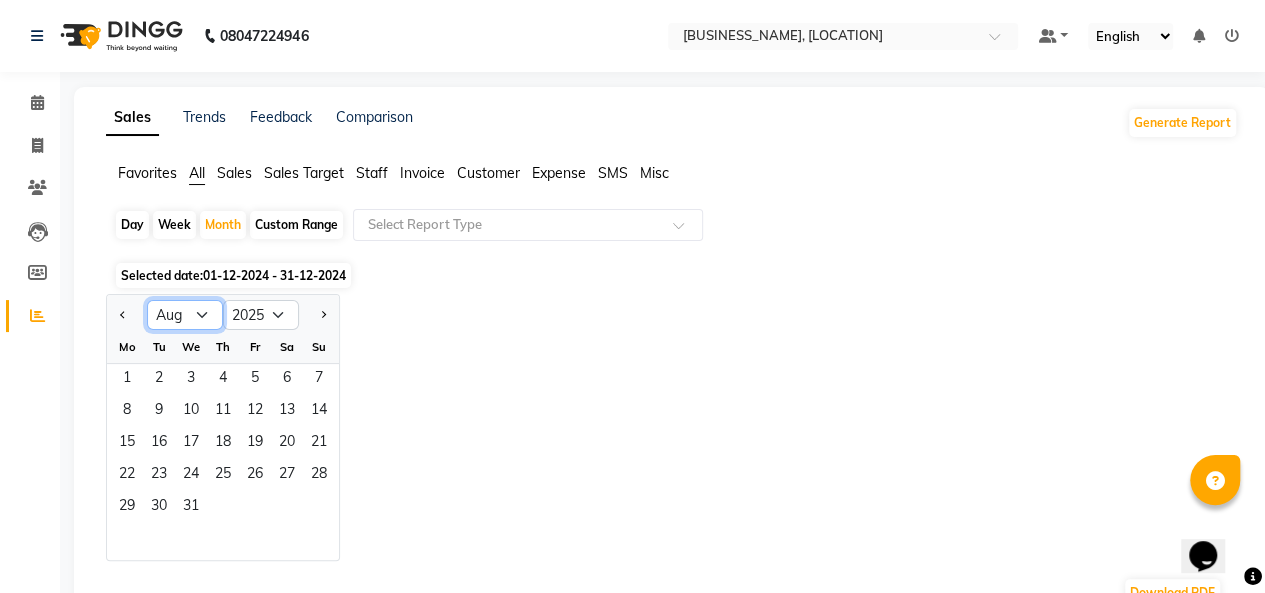 click on "Jan Feb Mar Apr May Jun Jul Aug Sep Oct Nov Dec" 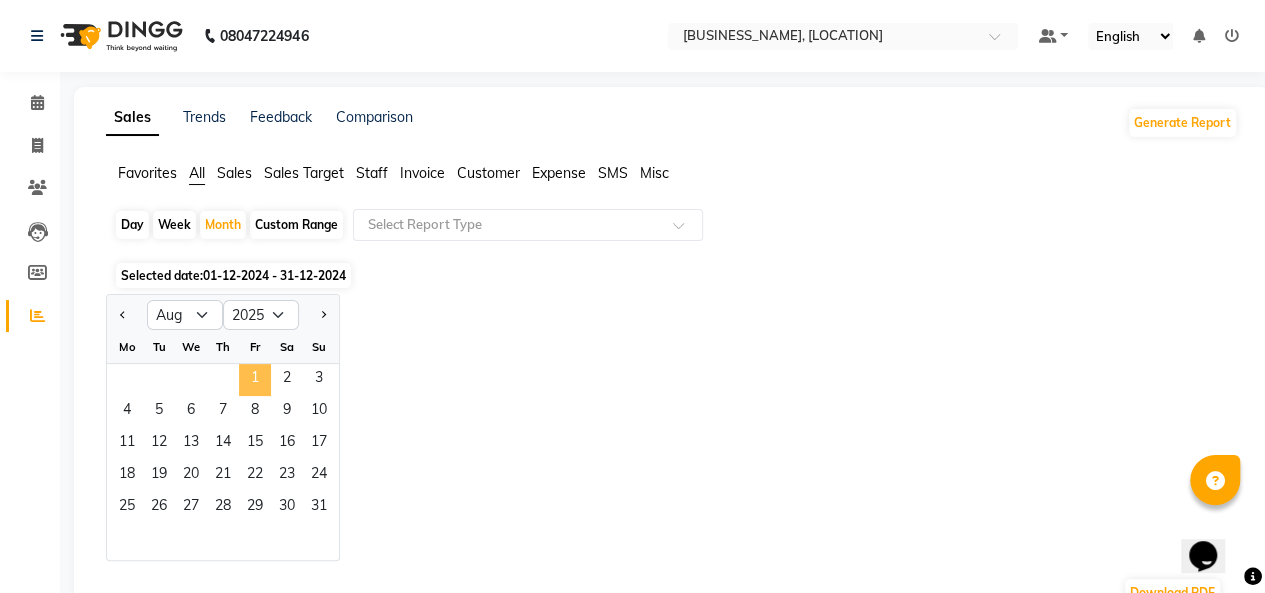 click on "1" 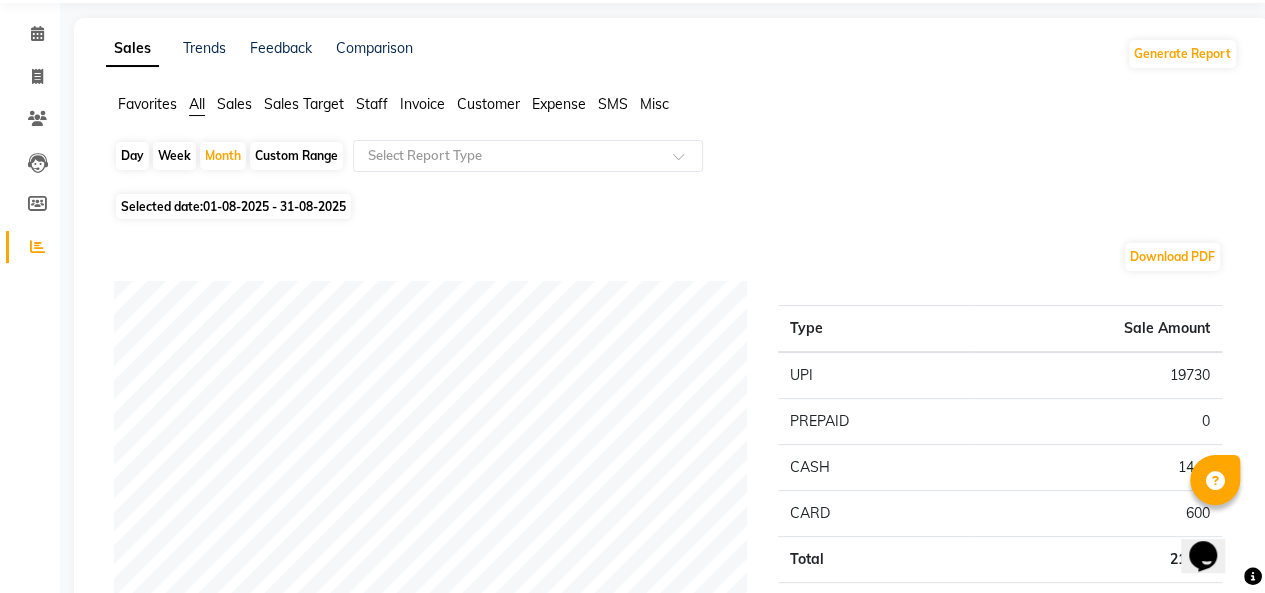 scroll, scrollTop: 0, scrollLeft: 0, axis: both 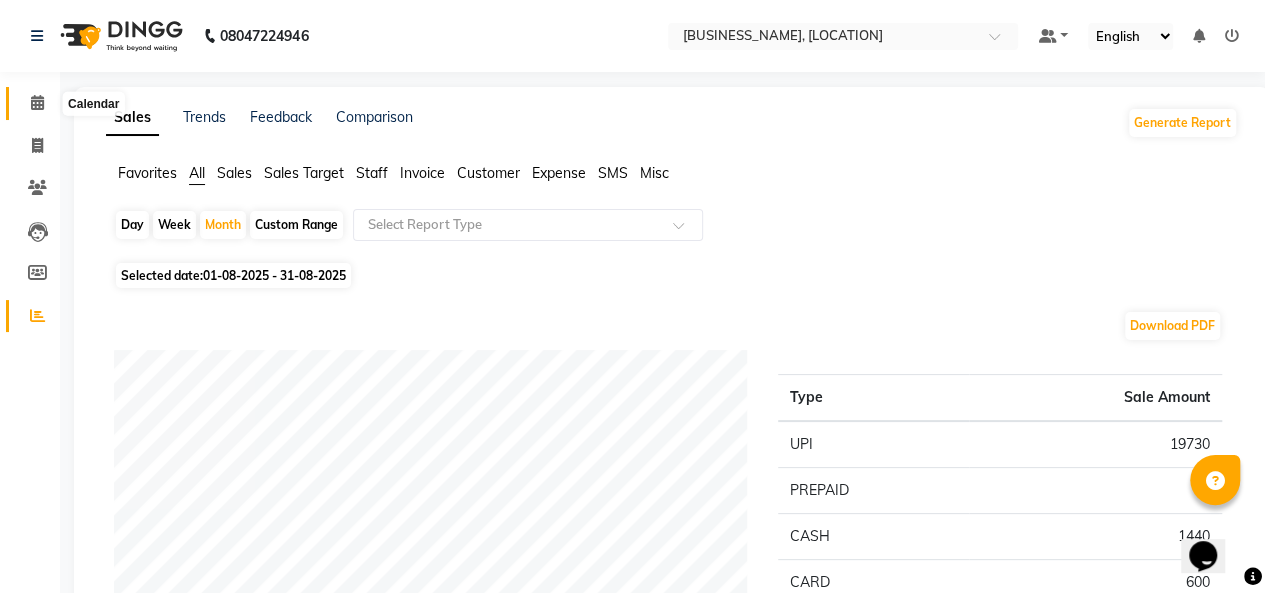 click 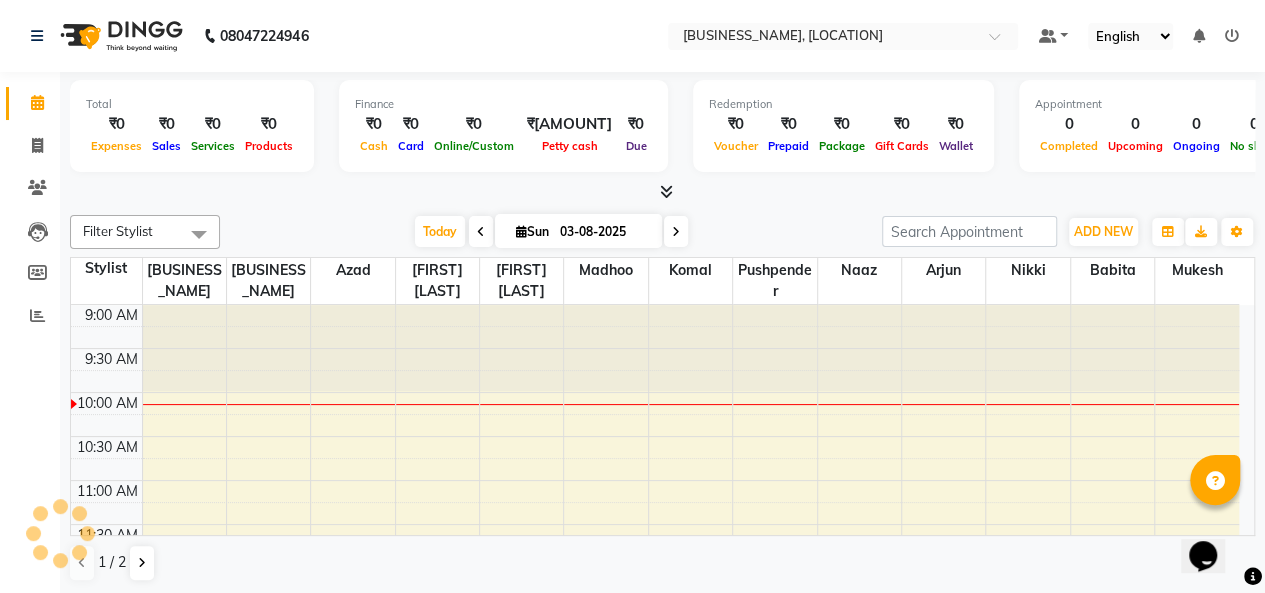 scroll, scrollTop: 0, scrollLeft: 0, axis: both 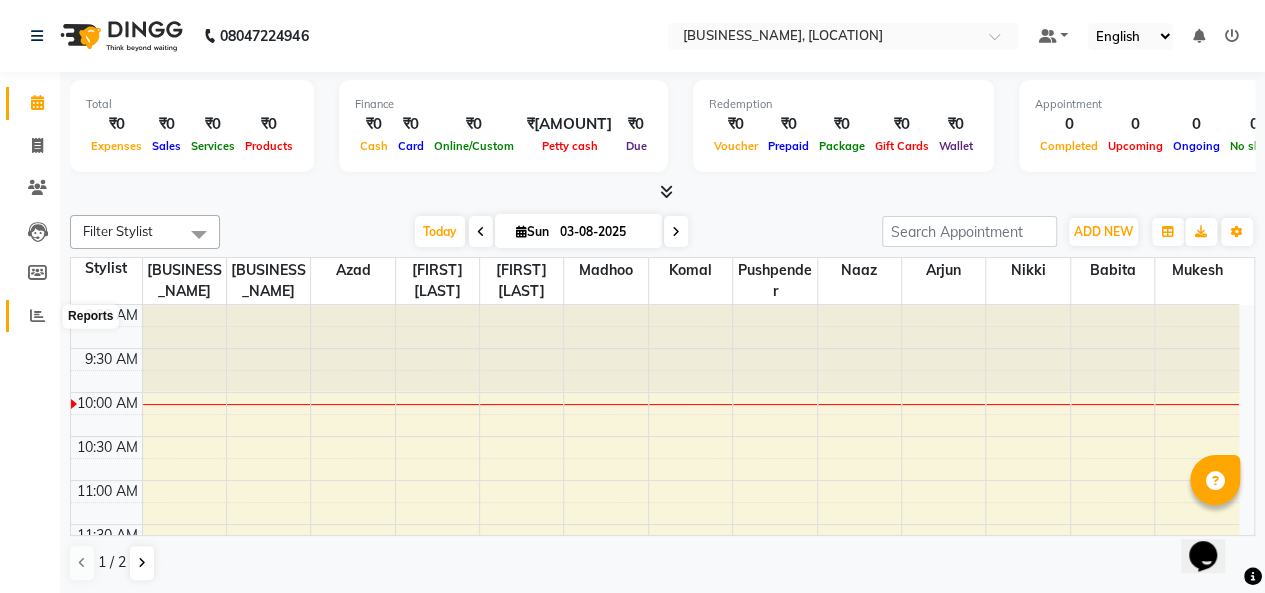 click 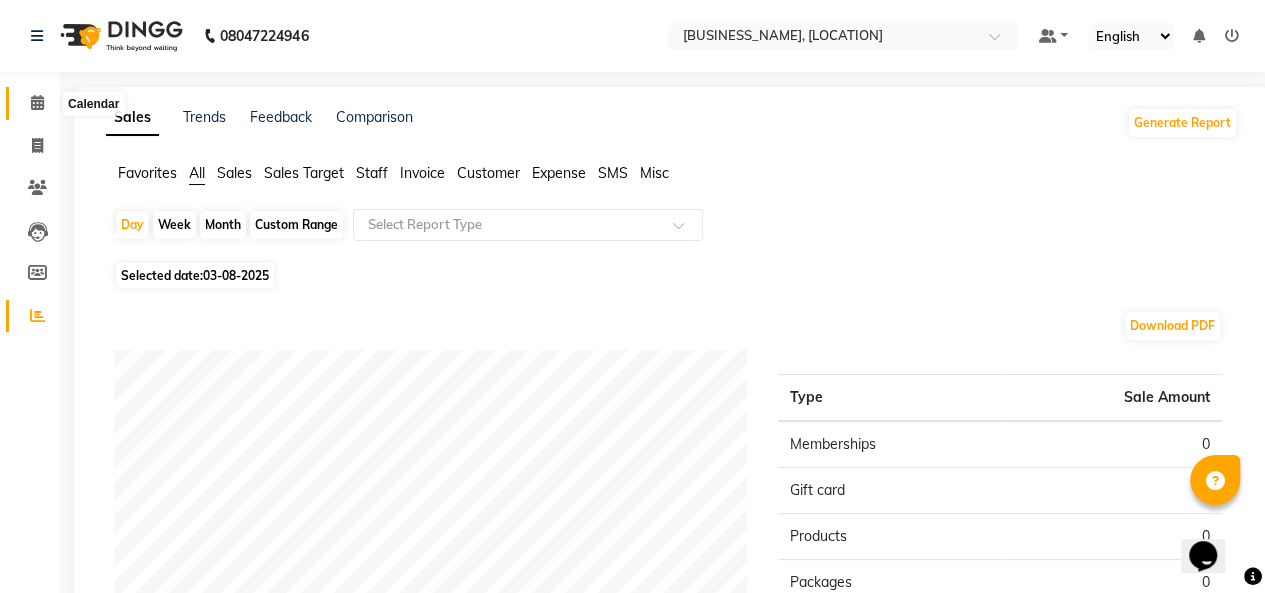 click 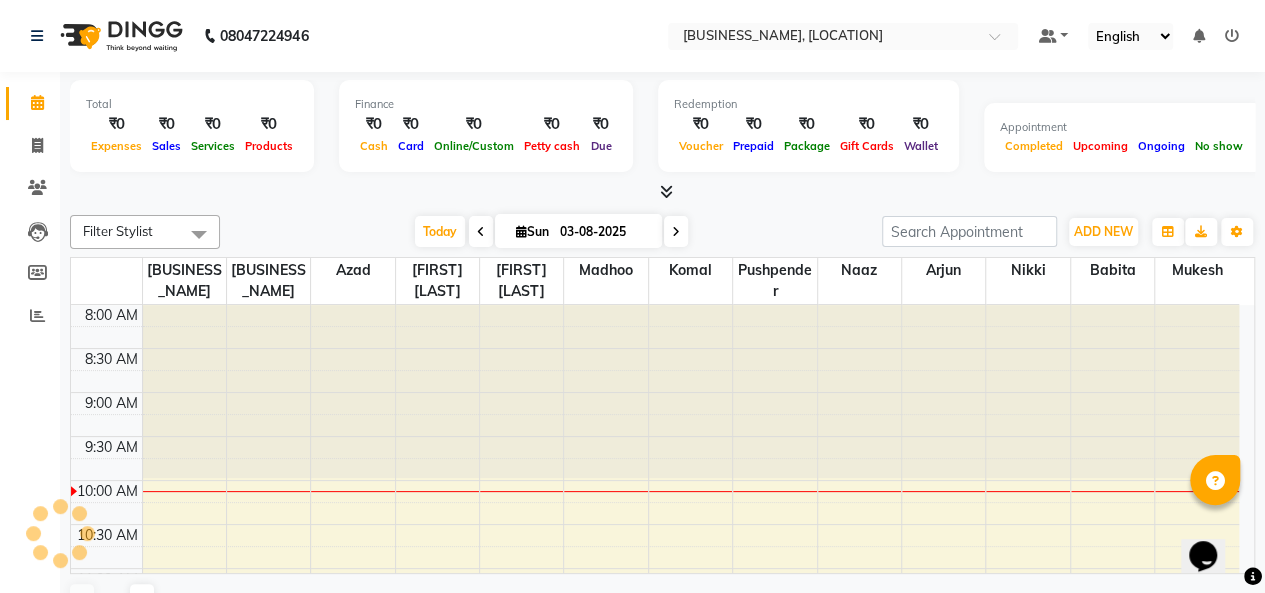 scroll, scrollTop: 0, scrollLeft: 0, axis: both 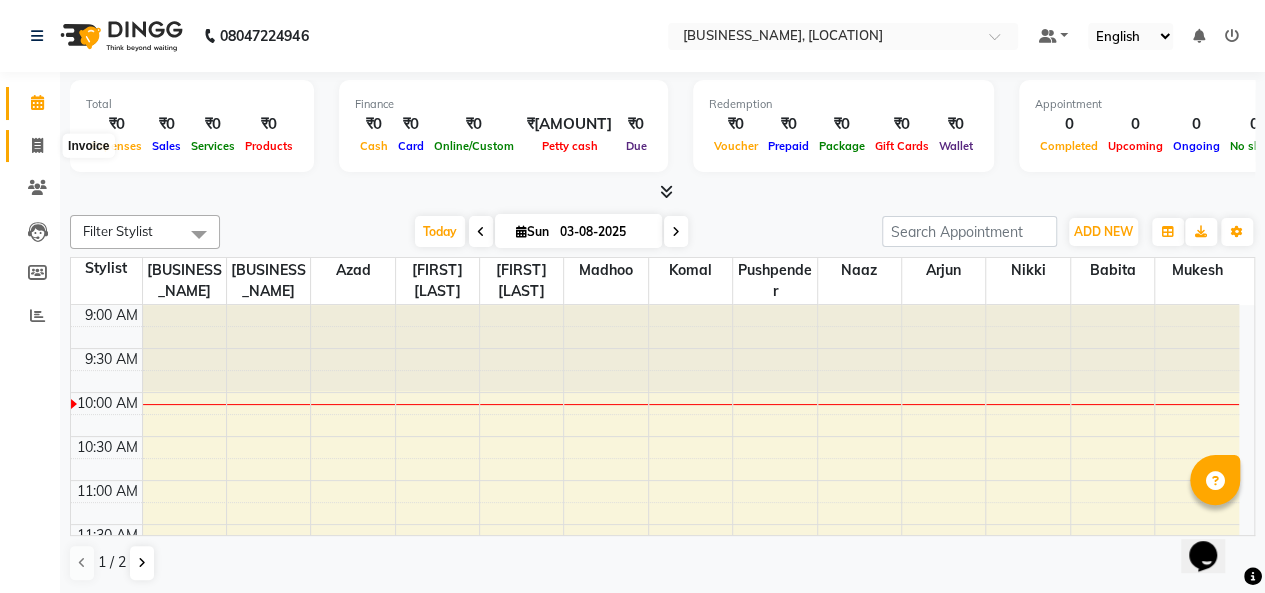 click 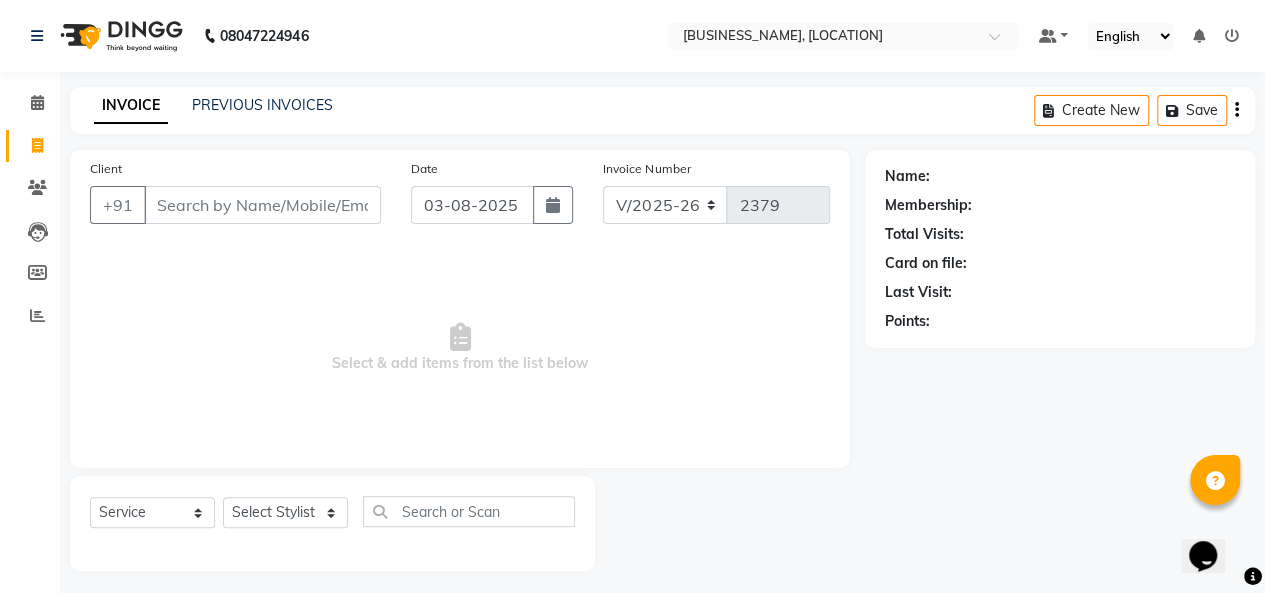 click on "Client" at bounding box center (262, 205) 